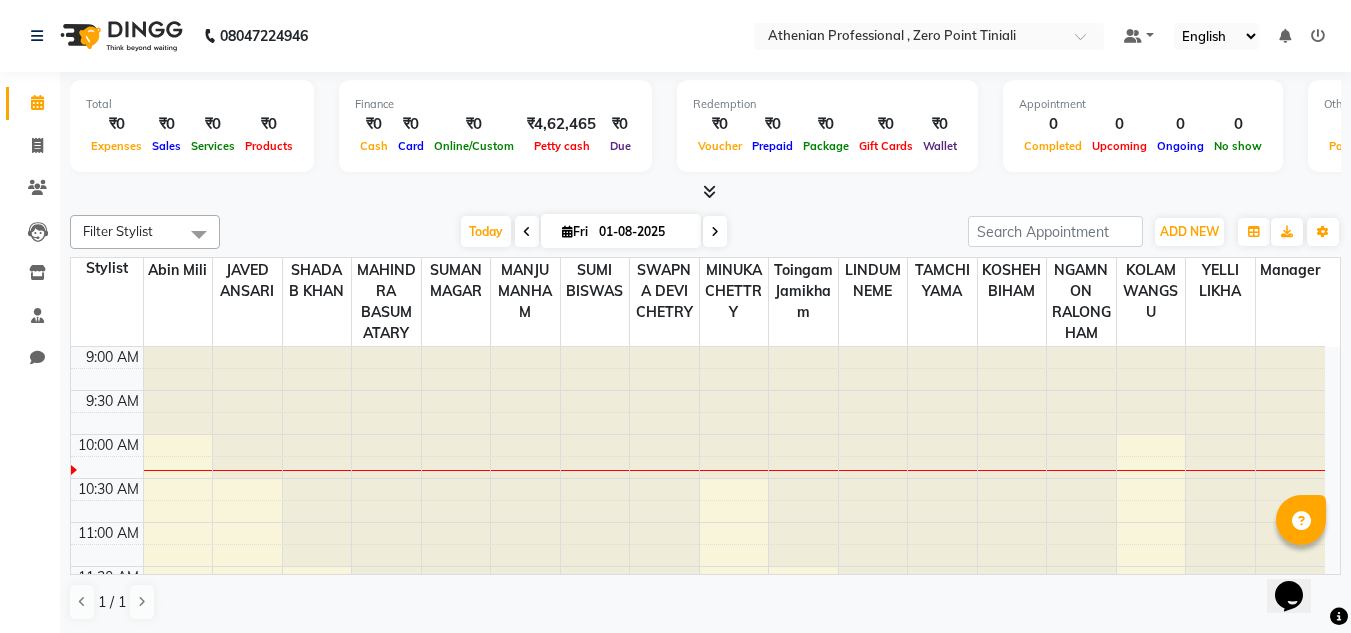 scroll, scrollTop: 0, scrollLeft: 0, axis: both 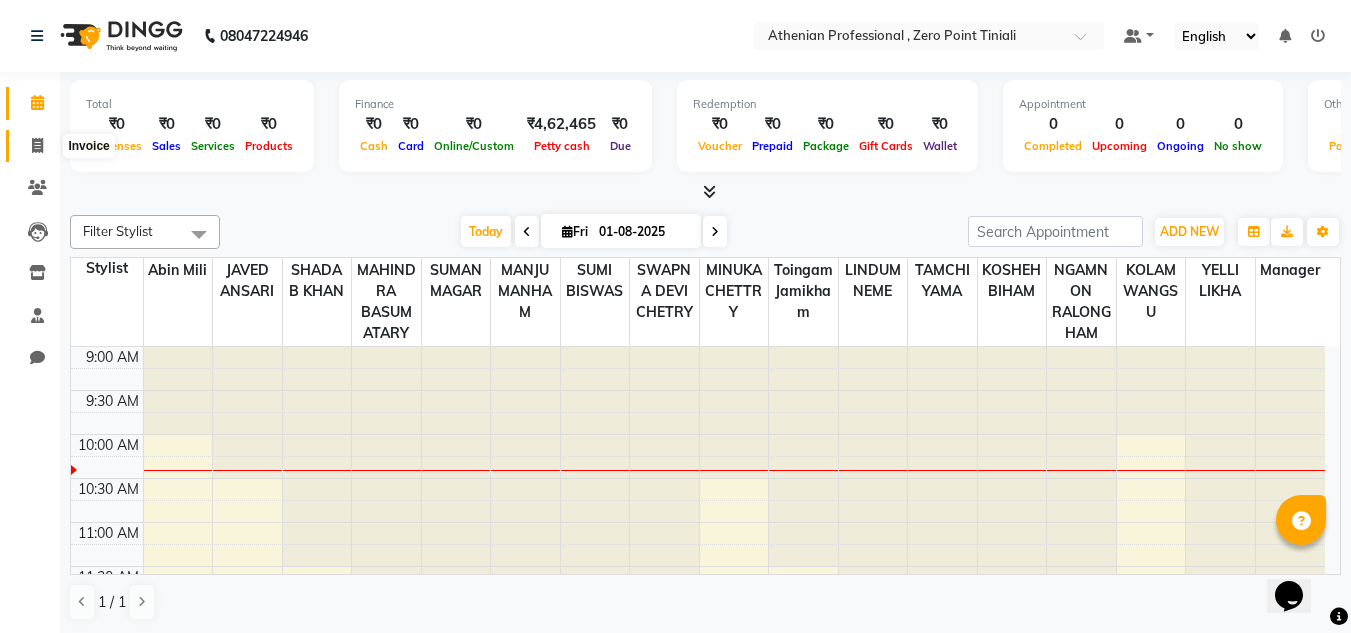 click 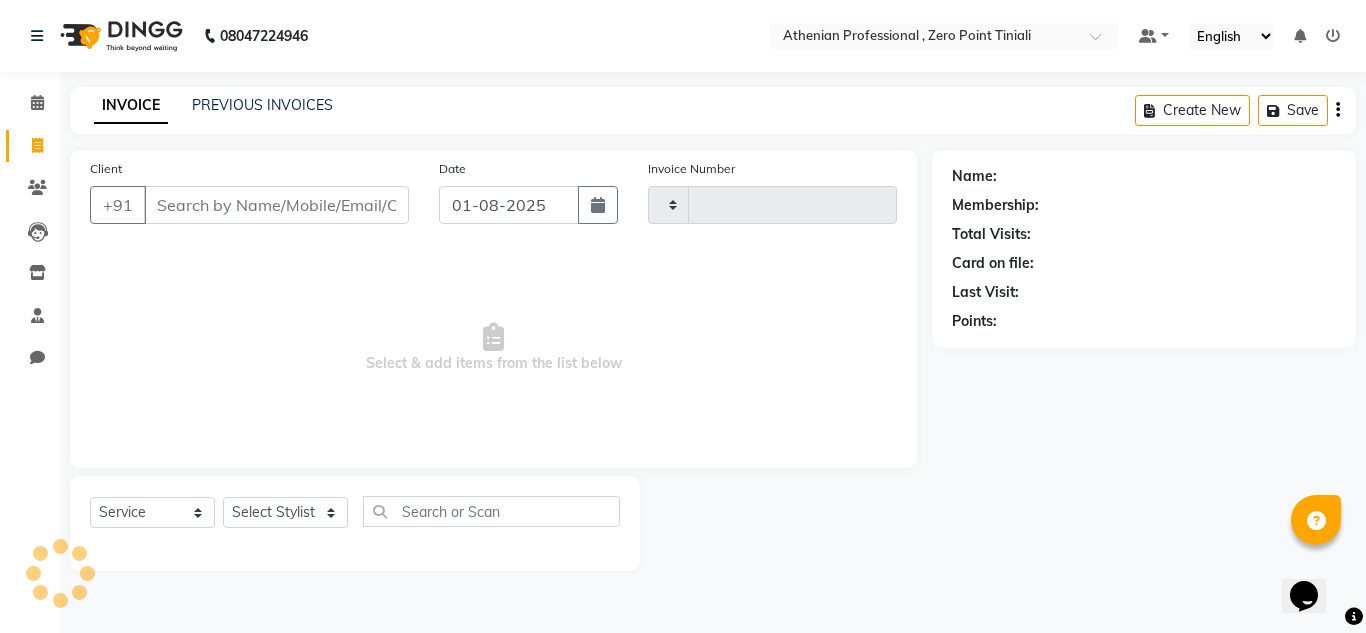 type on "1815" 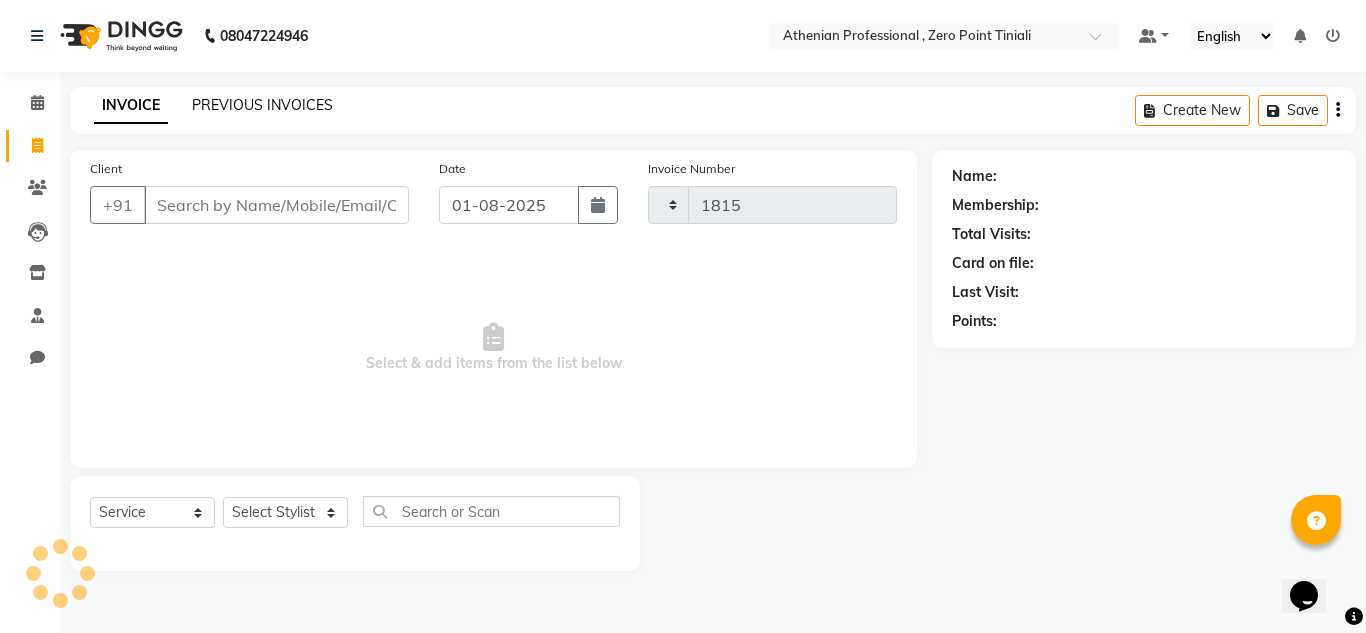 select on "8300" 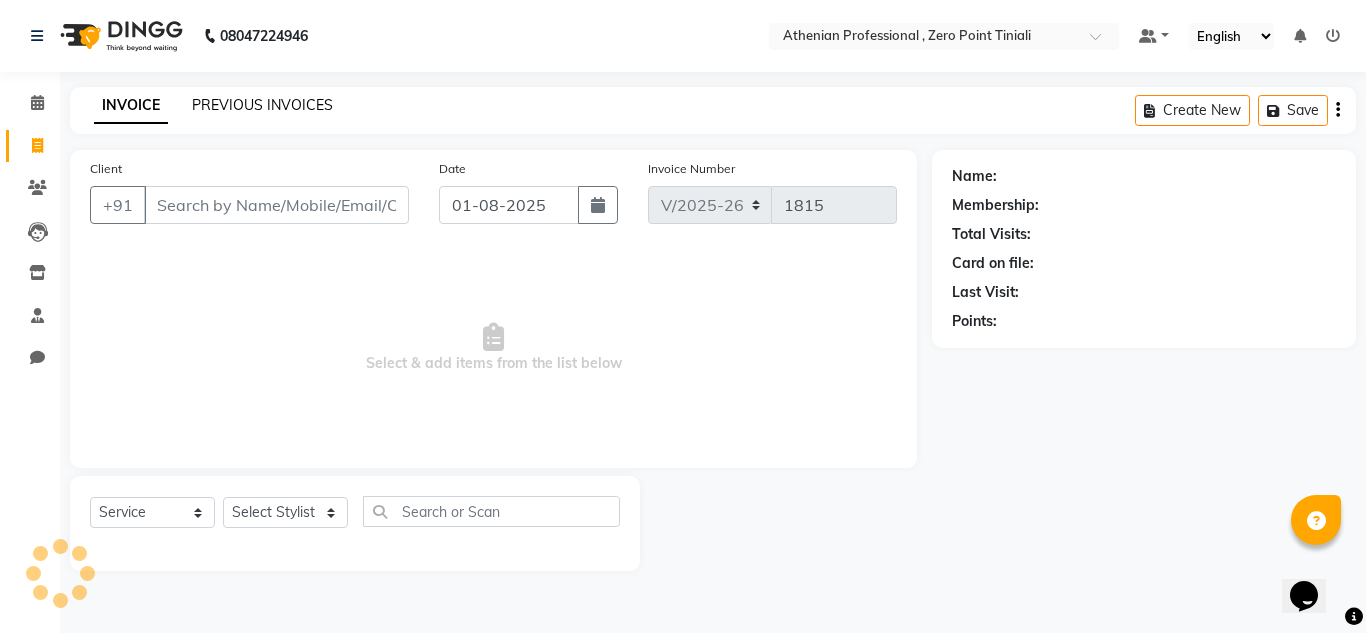 click on "PREVIOUS INVOICES" 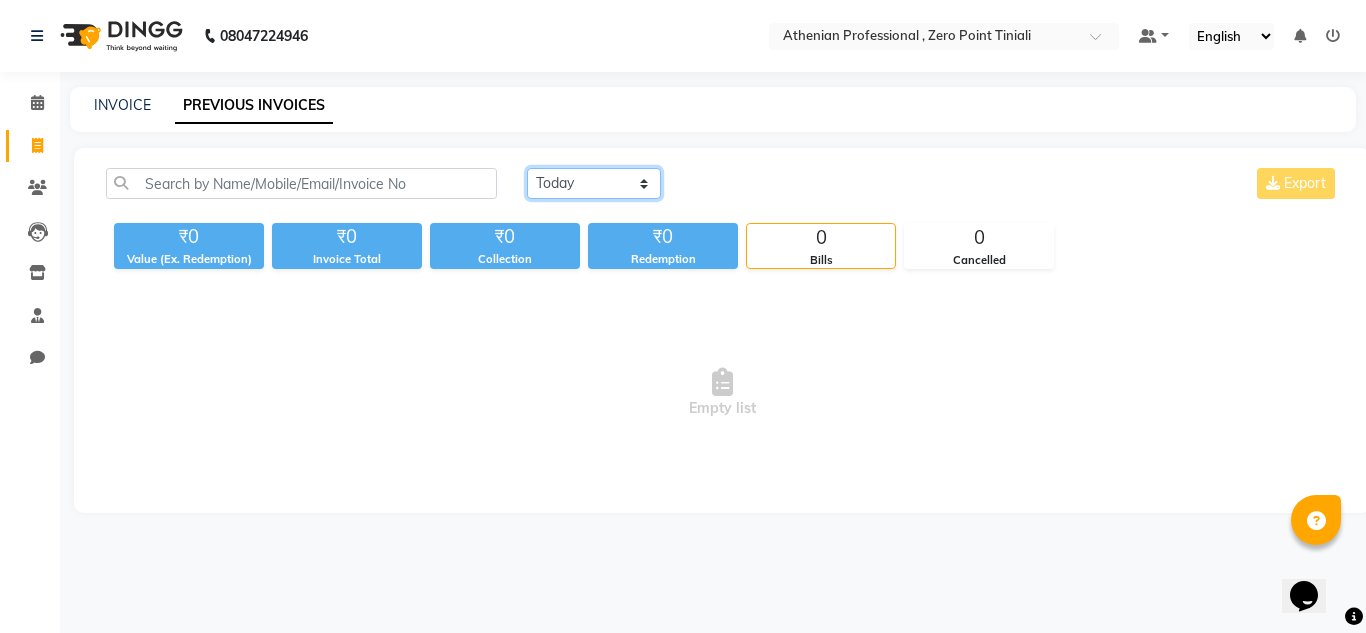 click on "Today Yesterday Custom Range" 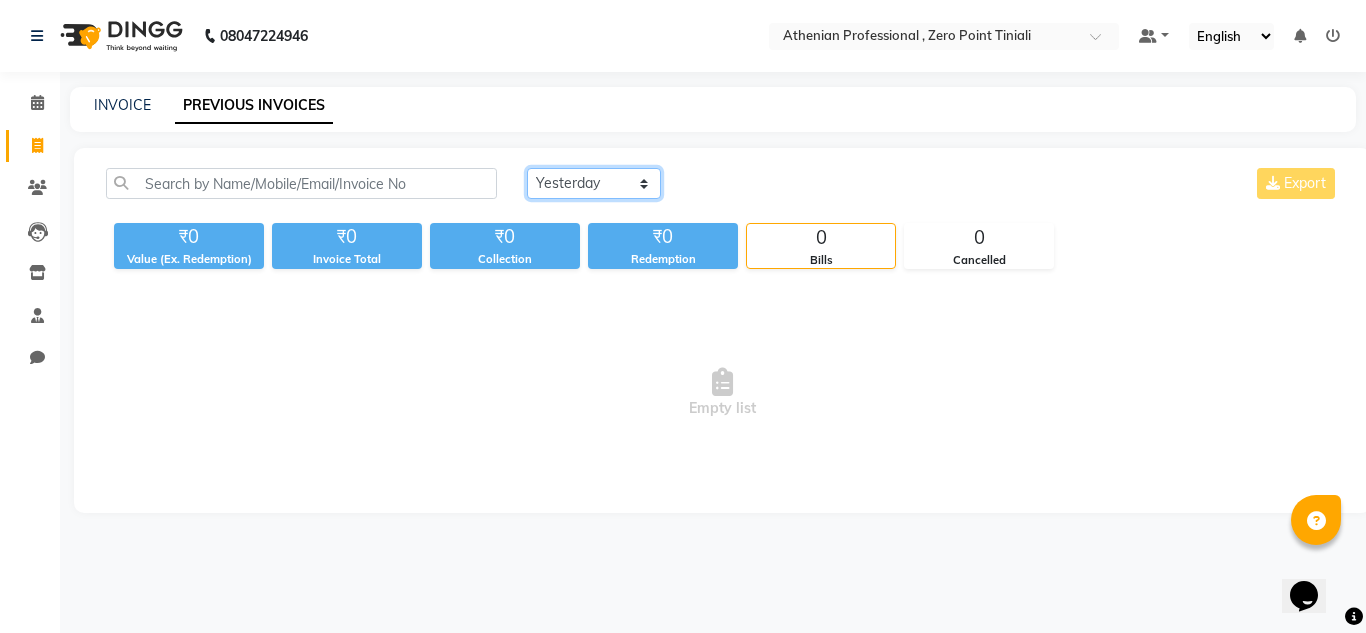 click on "Today Yesterday Custom Range" 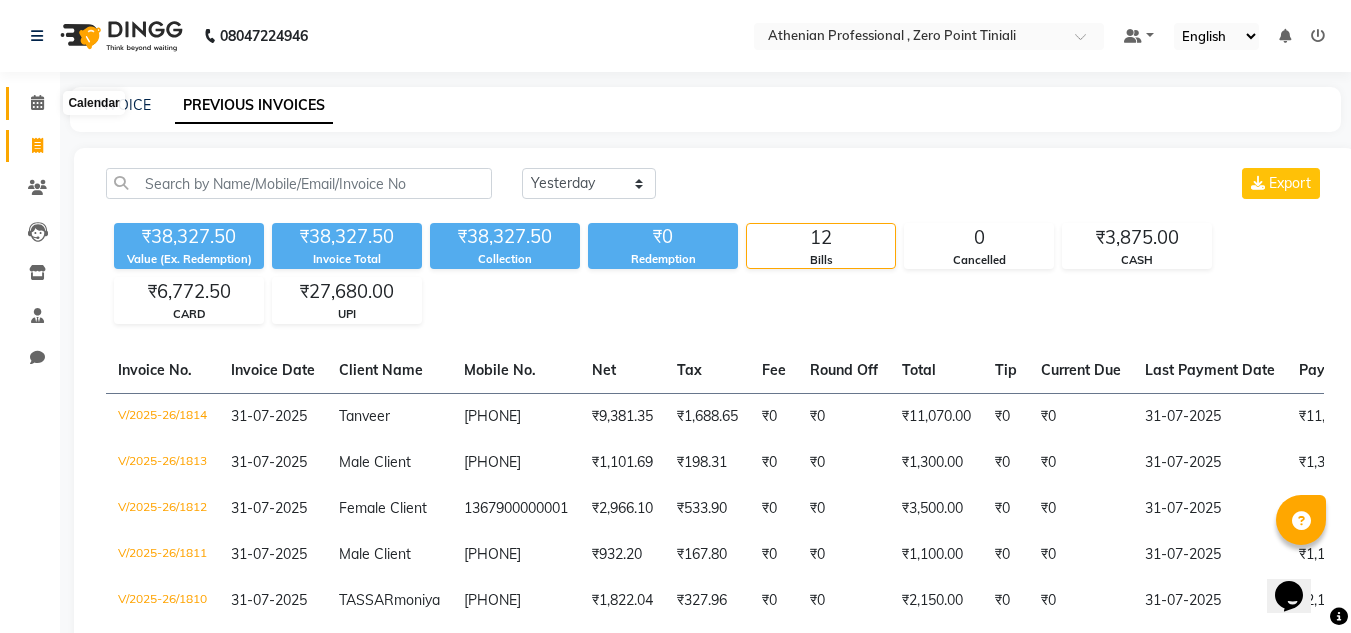 click 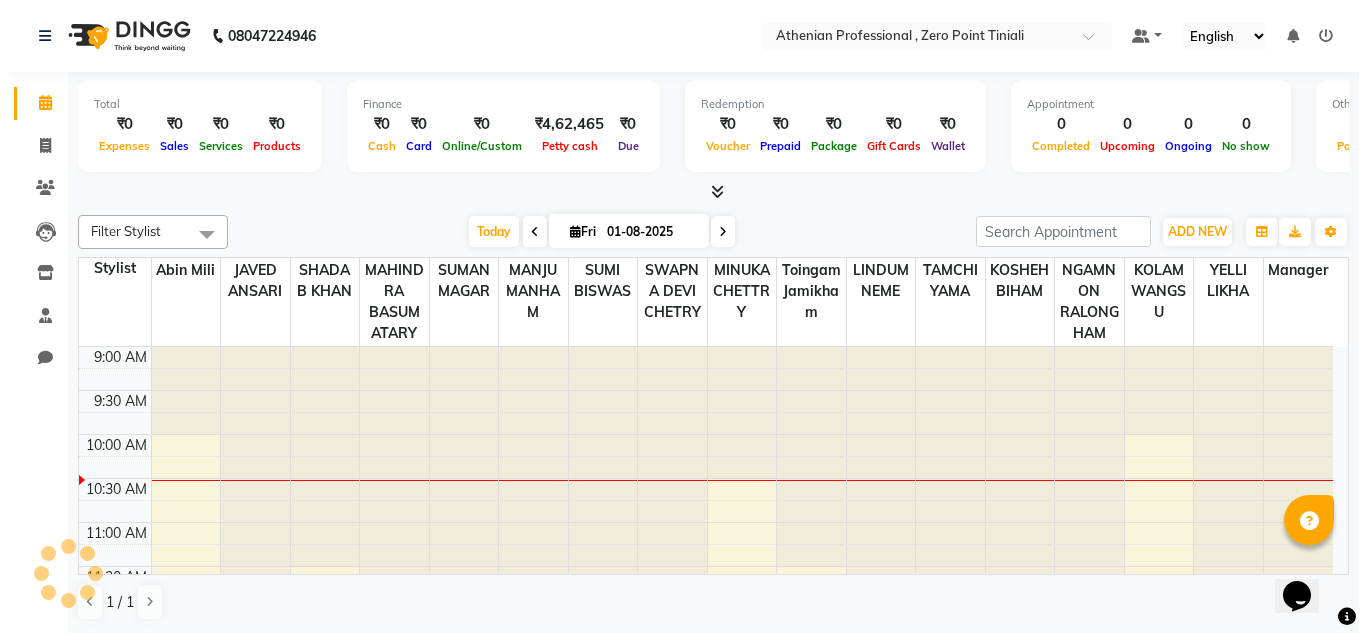 scroll, scrollTop: 0, scrollLeft: 0, axis: both 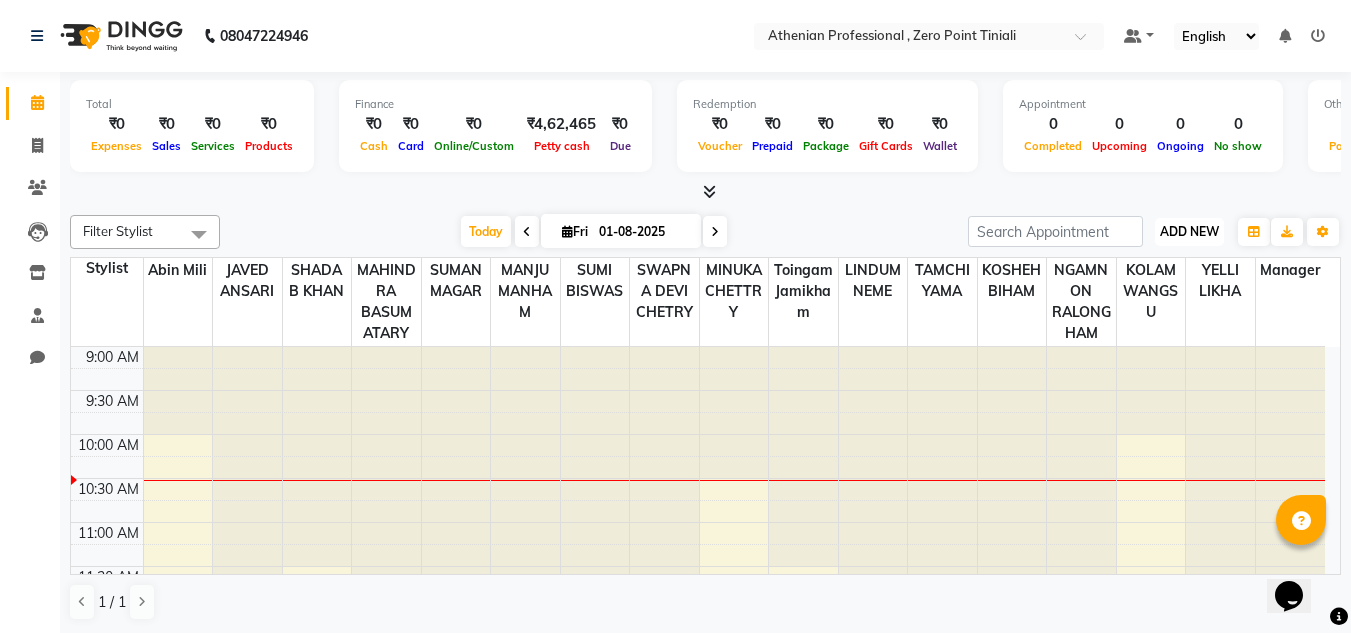 click on "ADD NEW" at bounding box center (1189, 231) 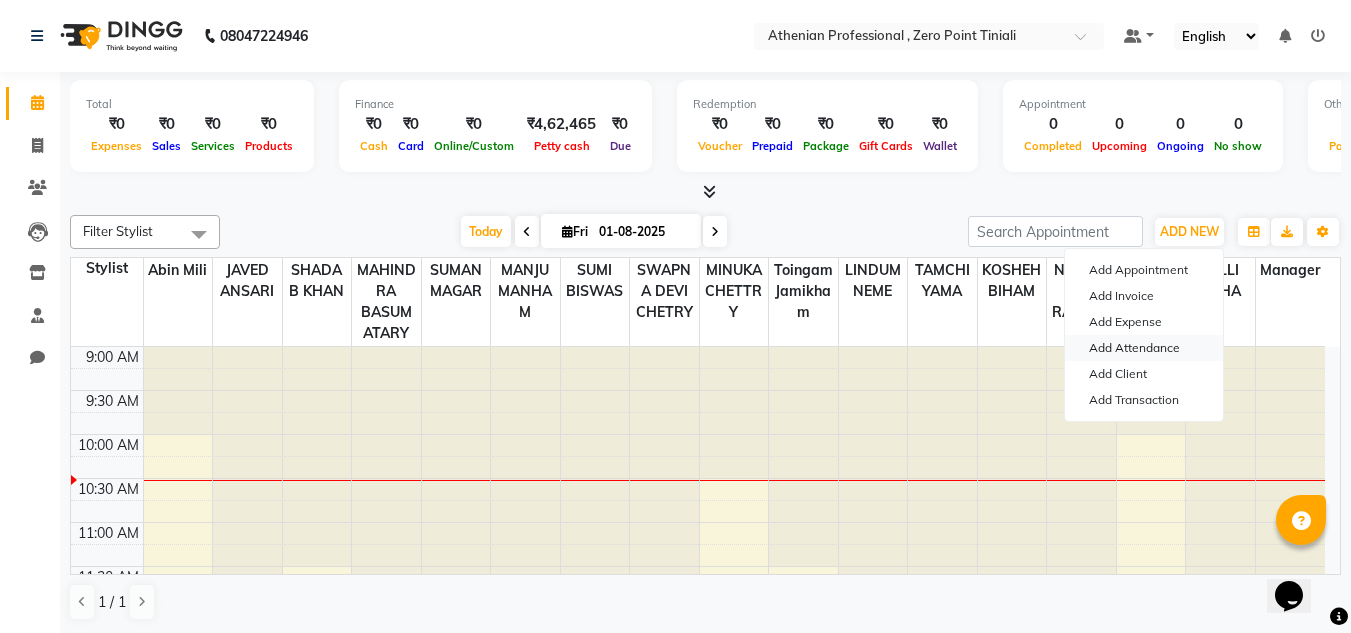 click on "Add Attendance" at bounding box center [1144, 348] 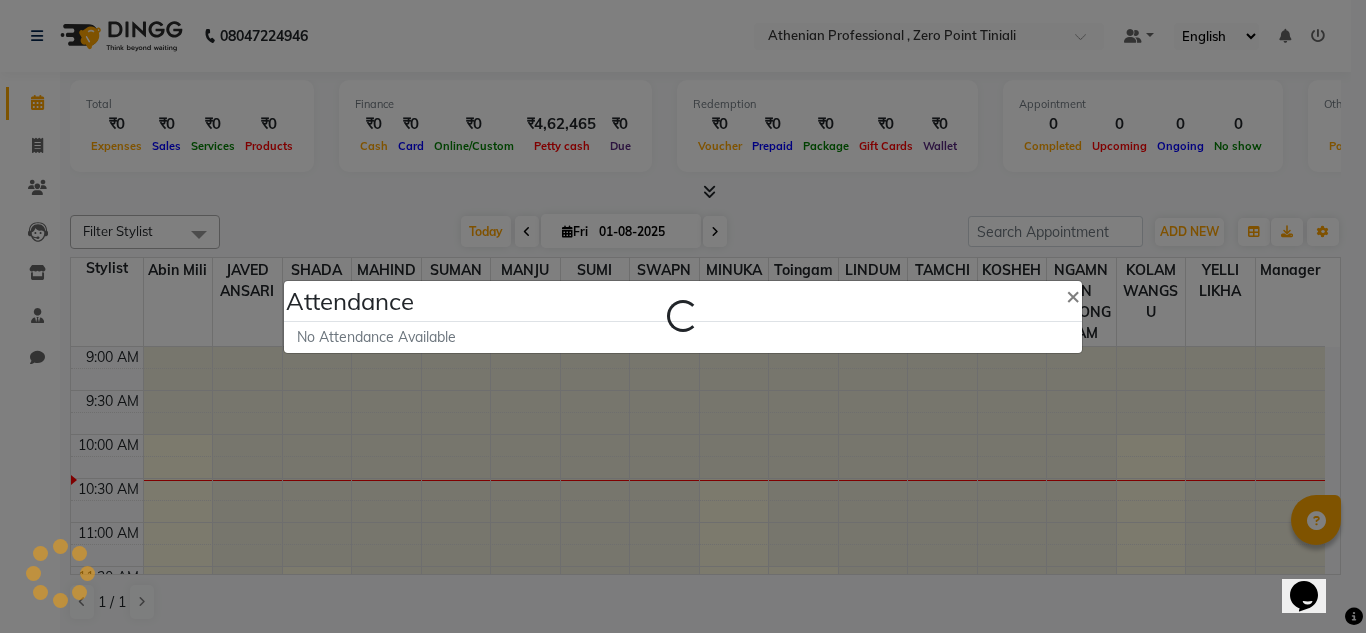 select on "A" 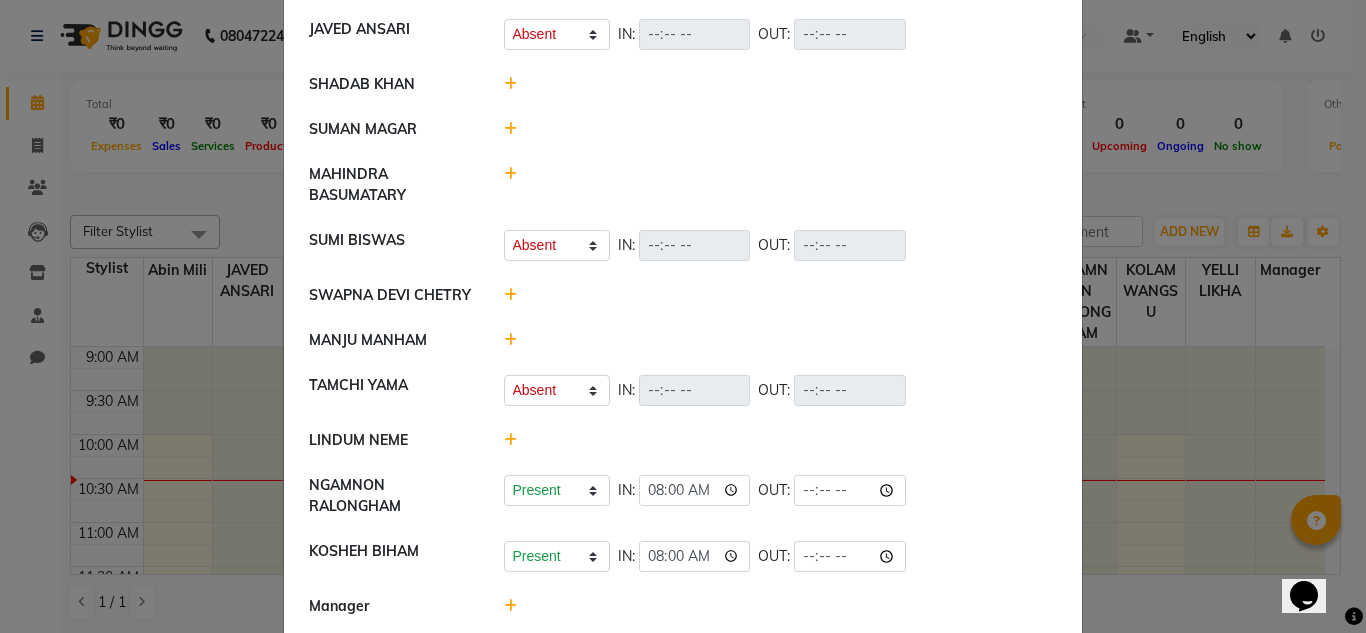 scroll, scrollTop: 259, scrollLeft: 0, axis: vertical 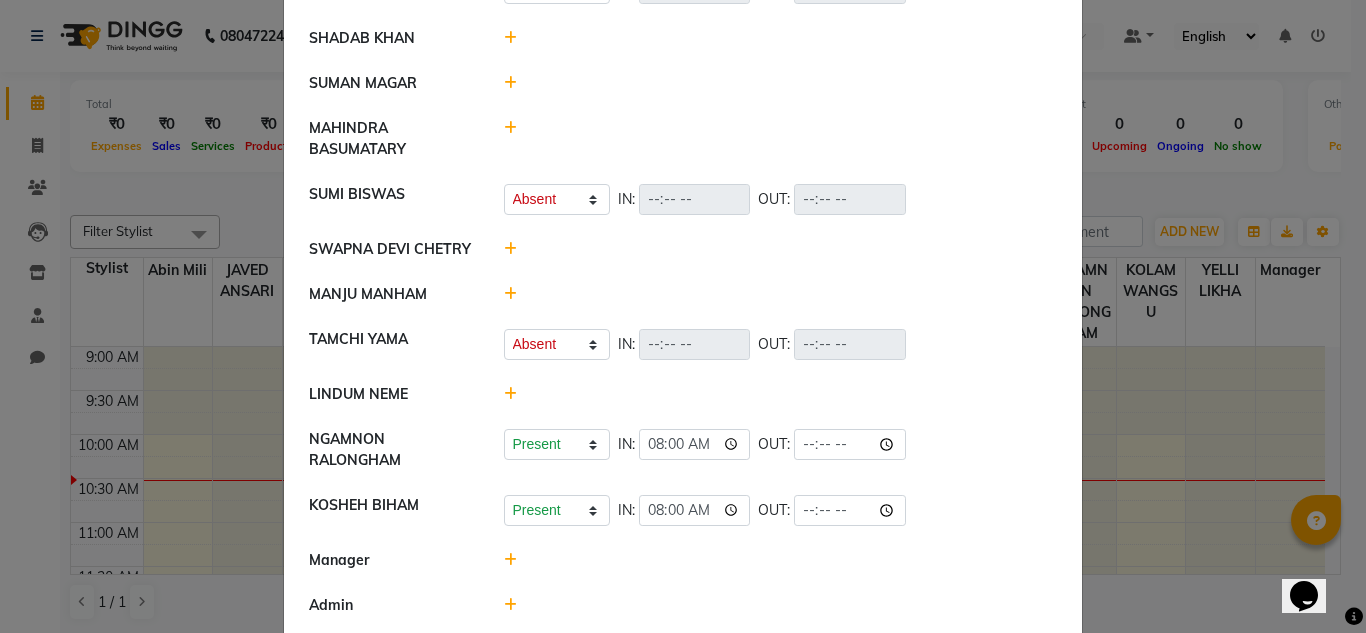 click 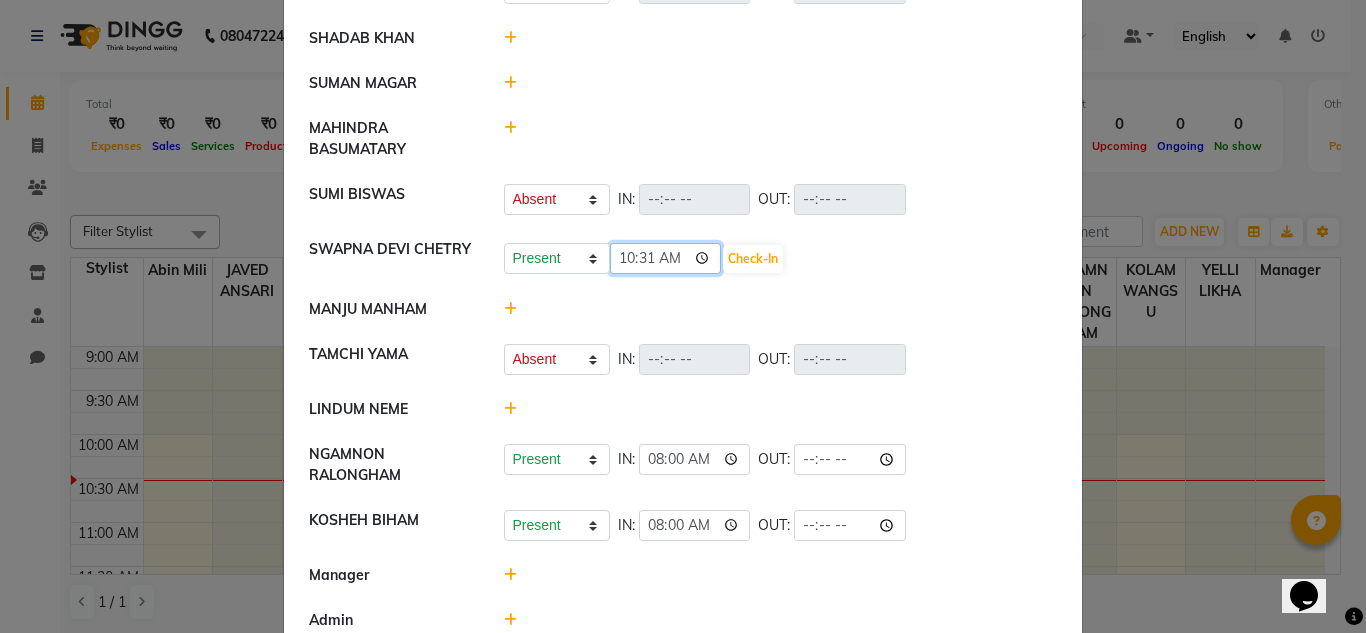 click on "10:31" 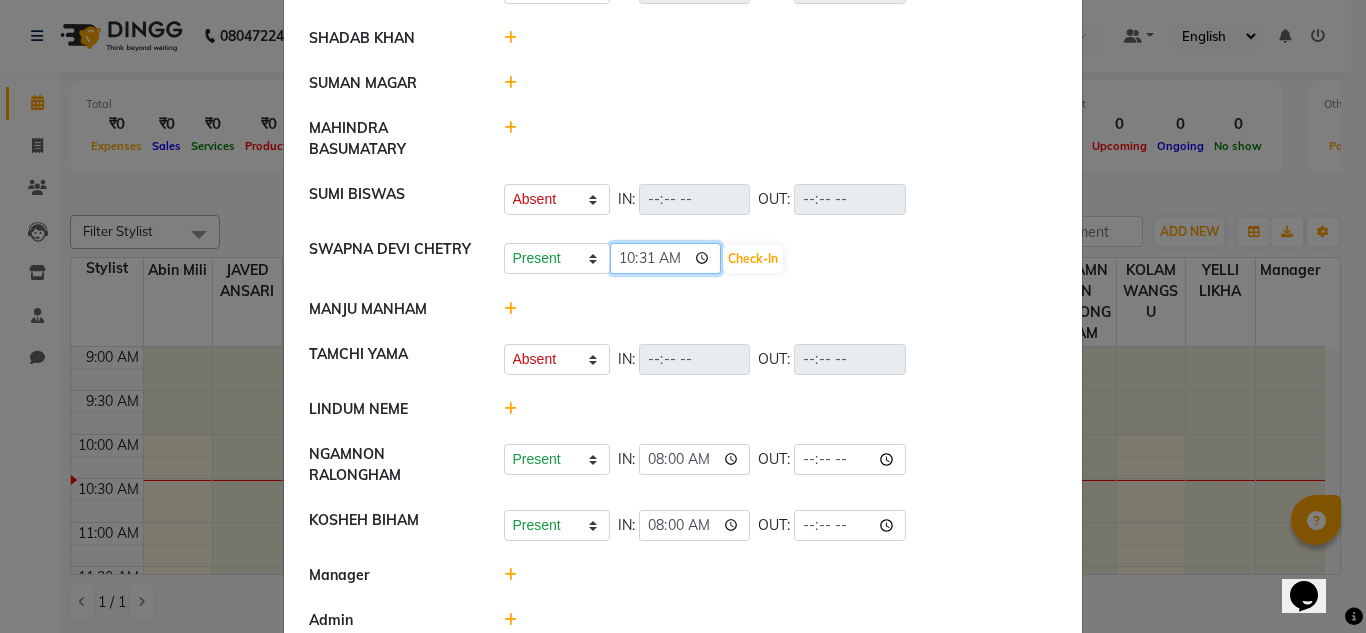 type on "10:06" 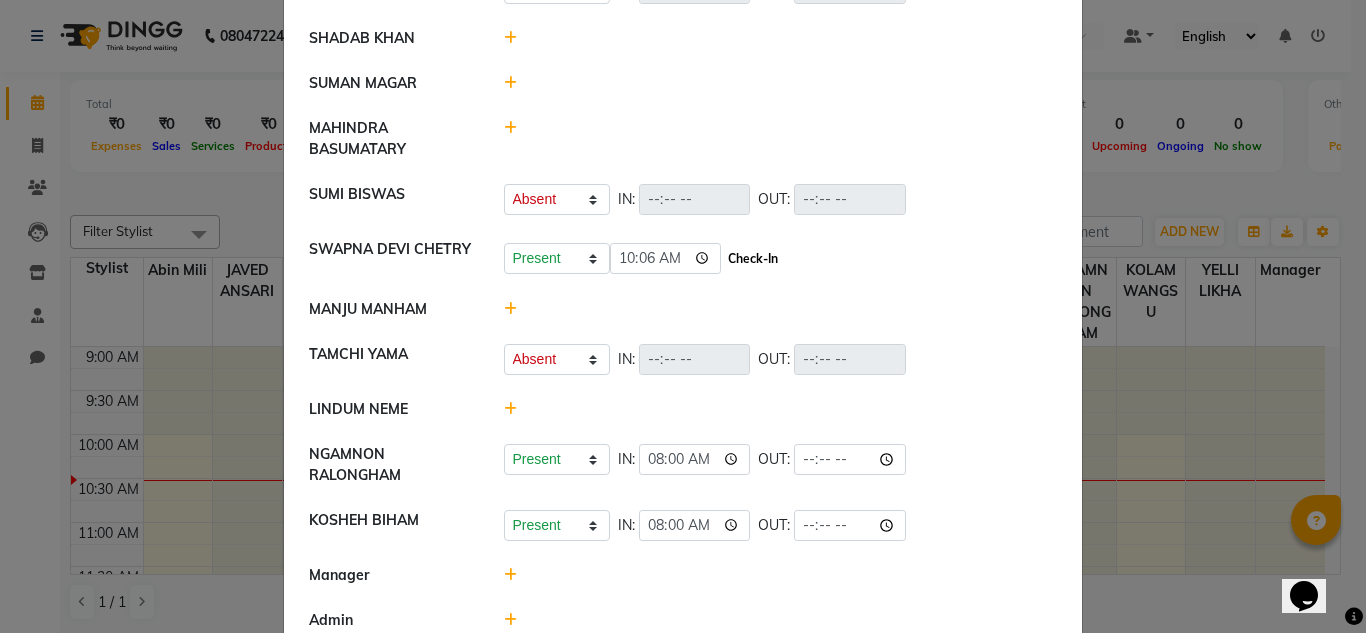 click on "Check-In" 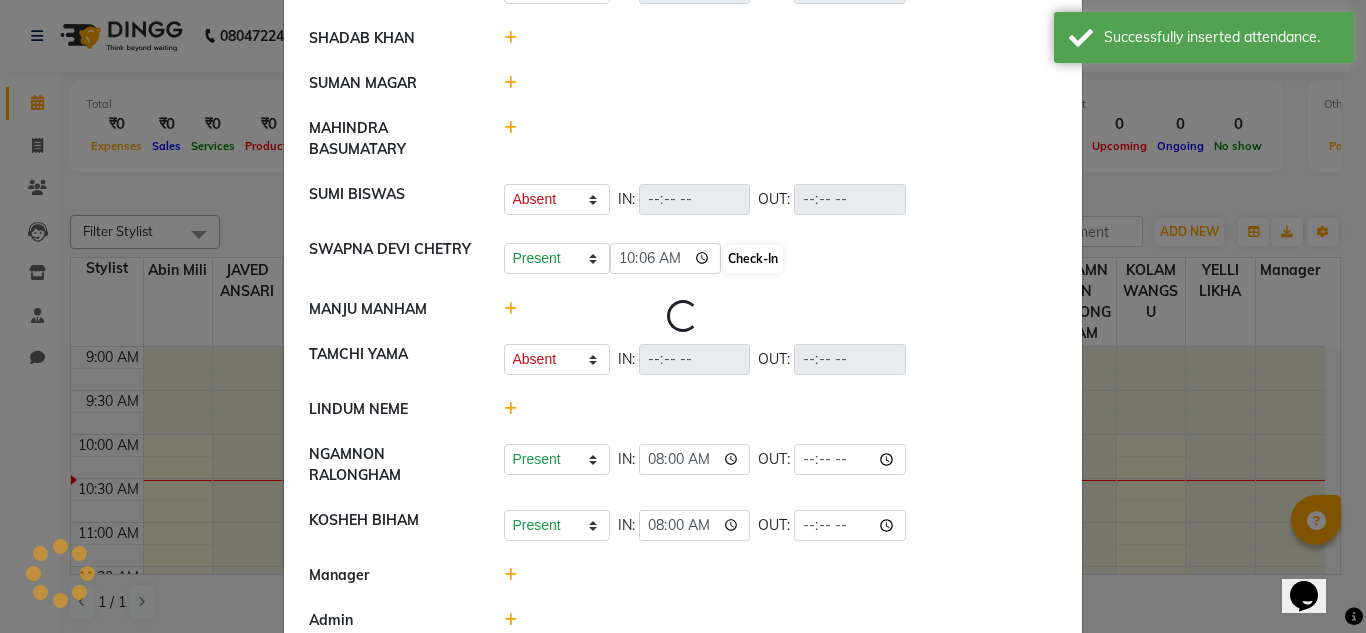 select on "A" 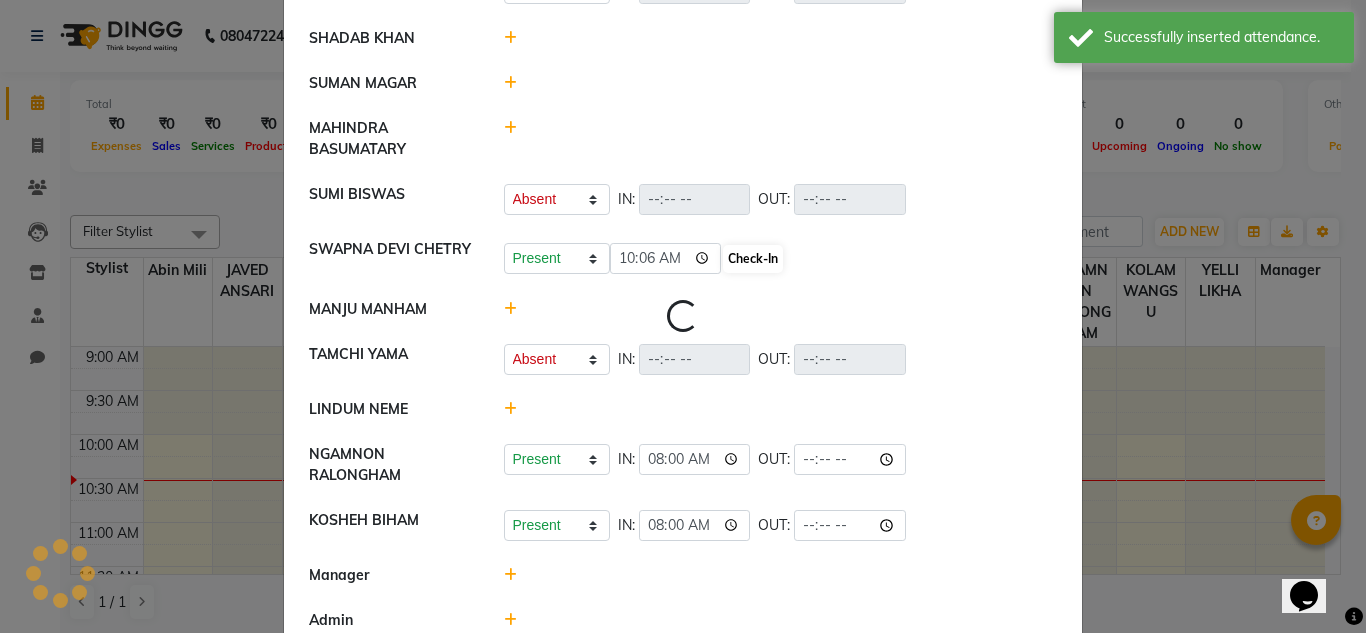 select on "A" 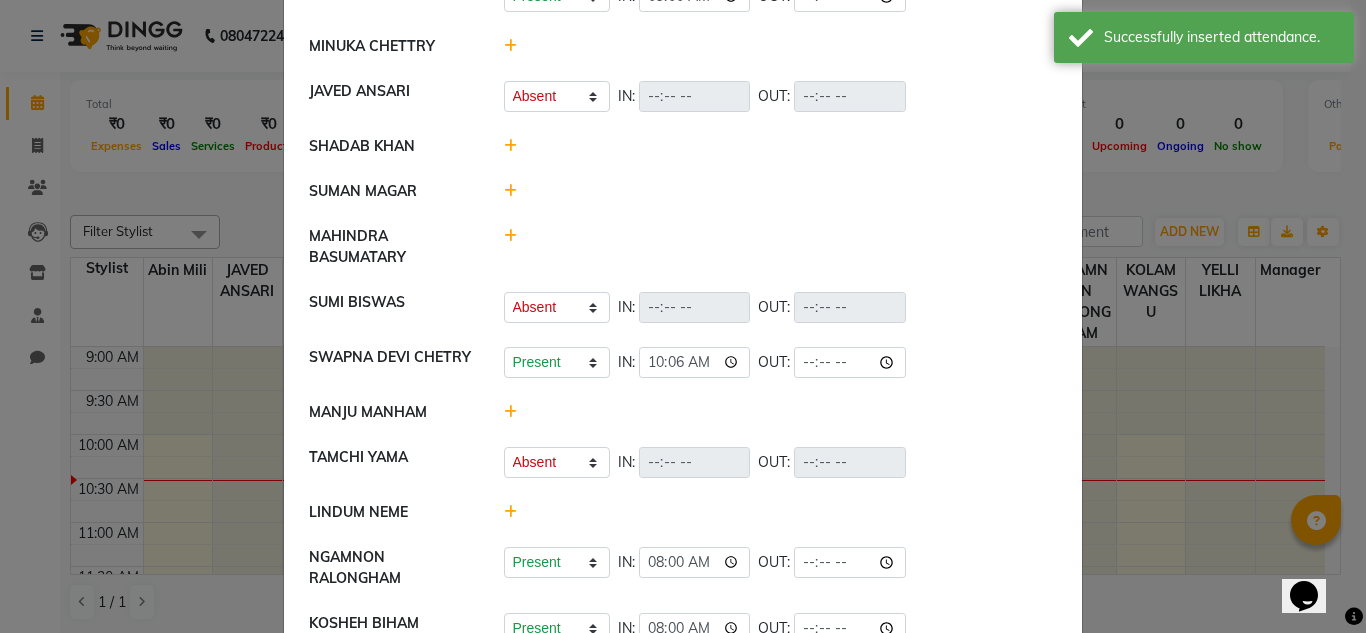 scroll, scrollTop: 154, scrollLeft: 0, axis: vertical 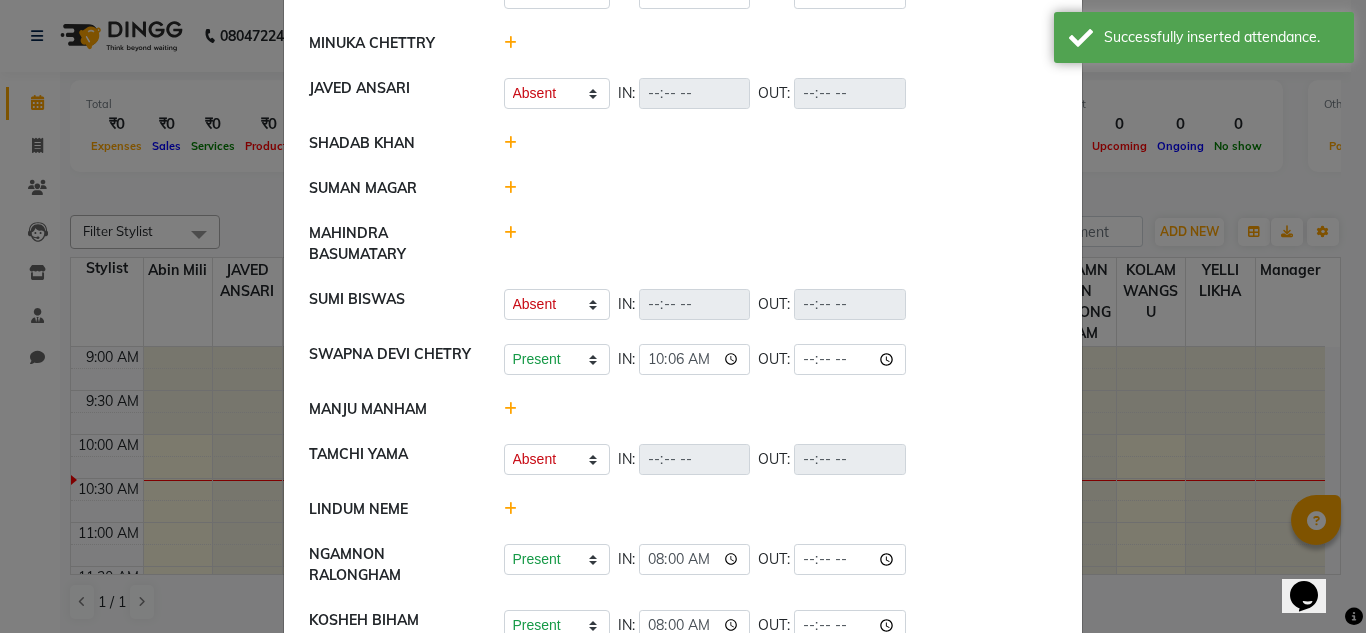 click 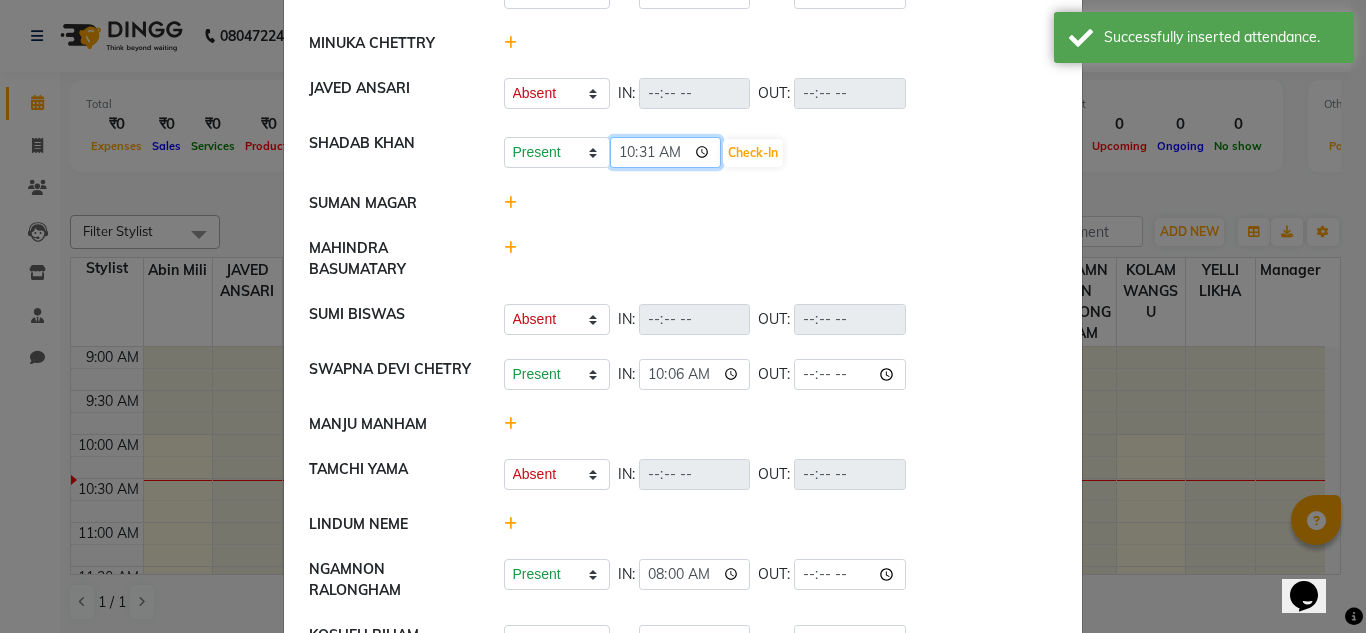 click on "10:31" 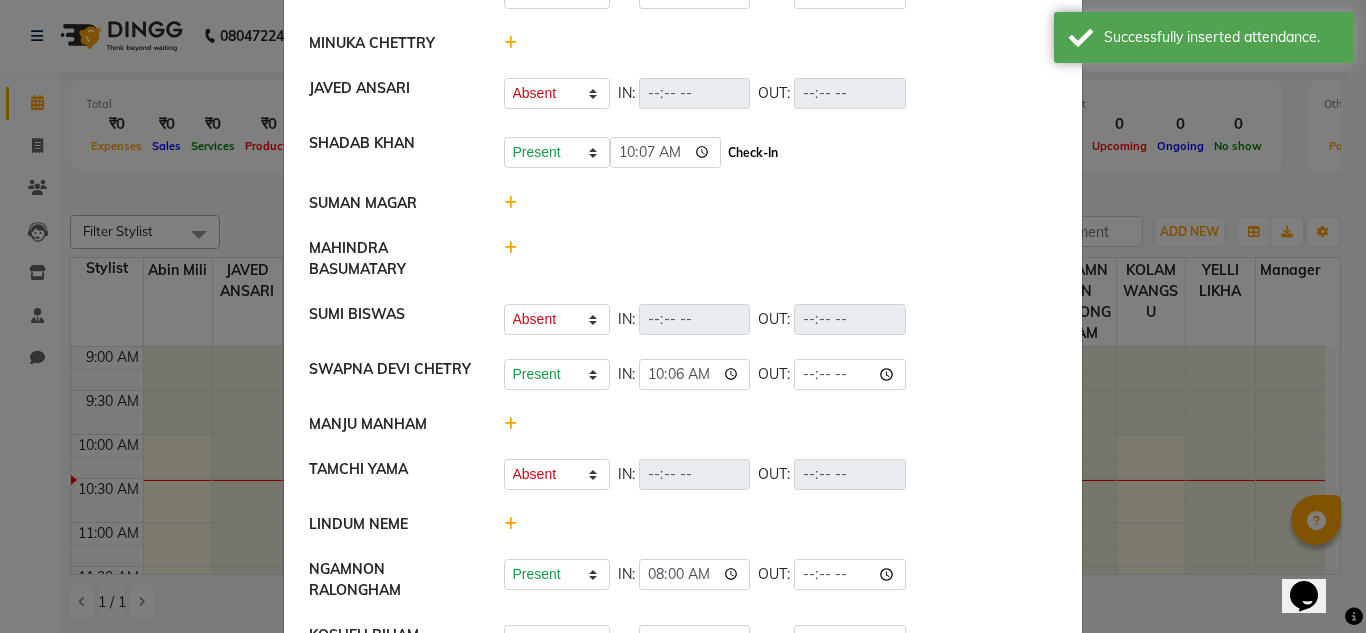 click on "Check-In" 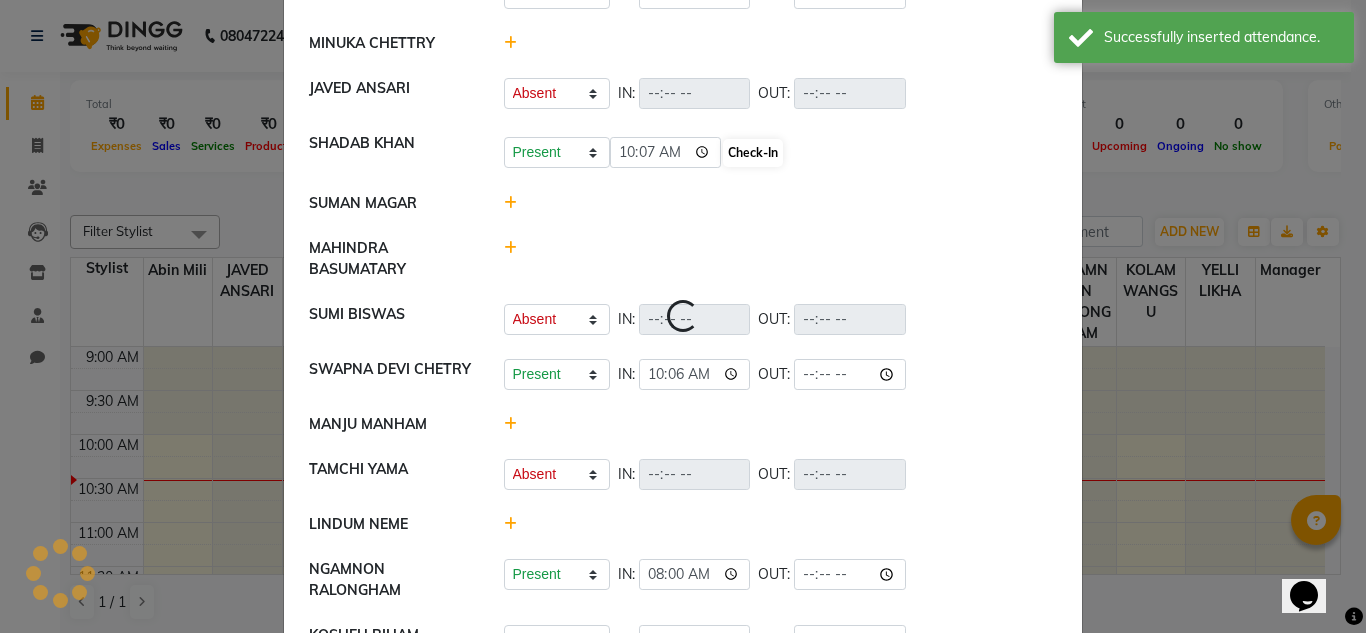 select on "A" 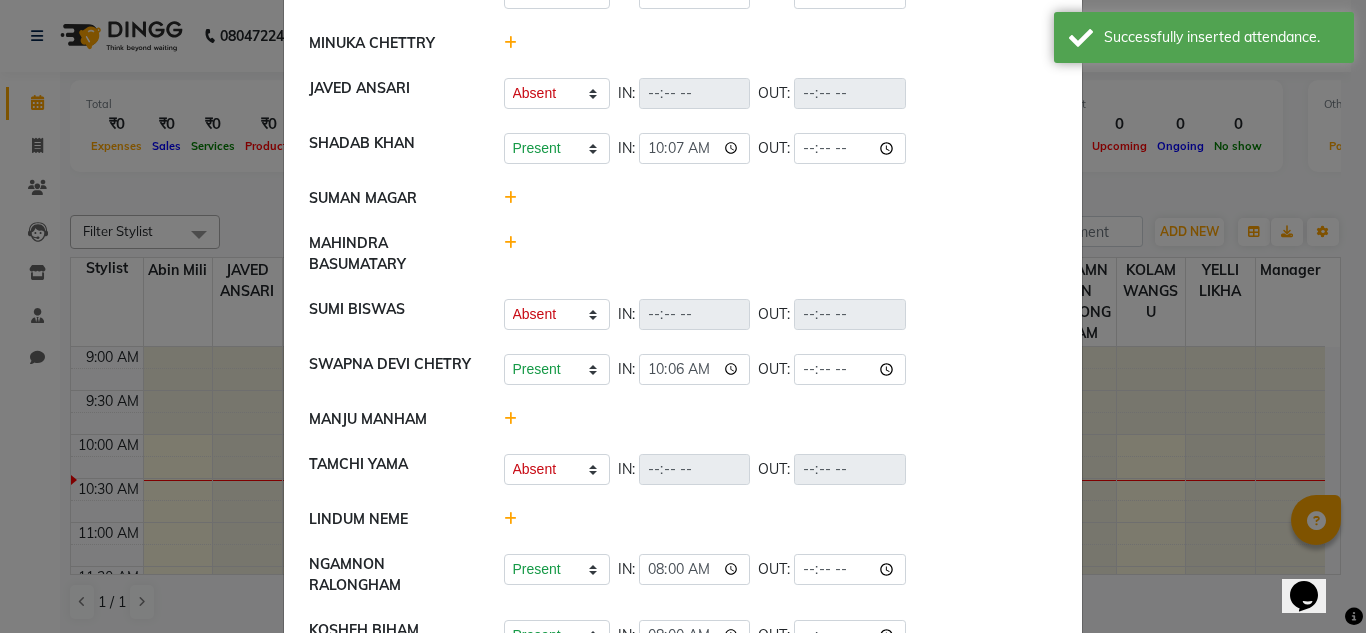 scroll, scrollTop: 0, scrollLeft: 0, axis: both 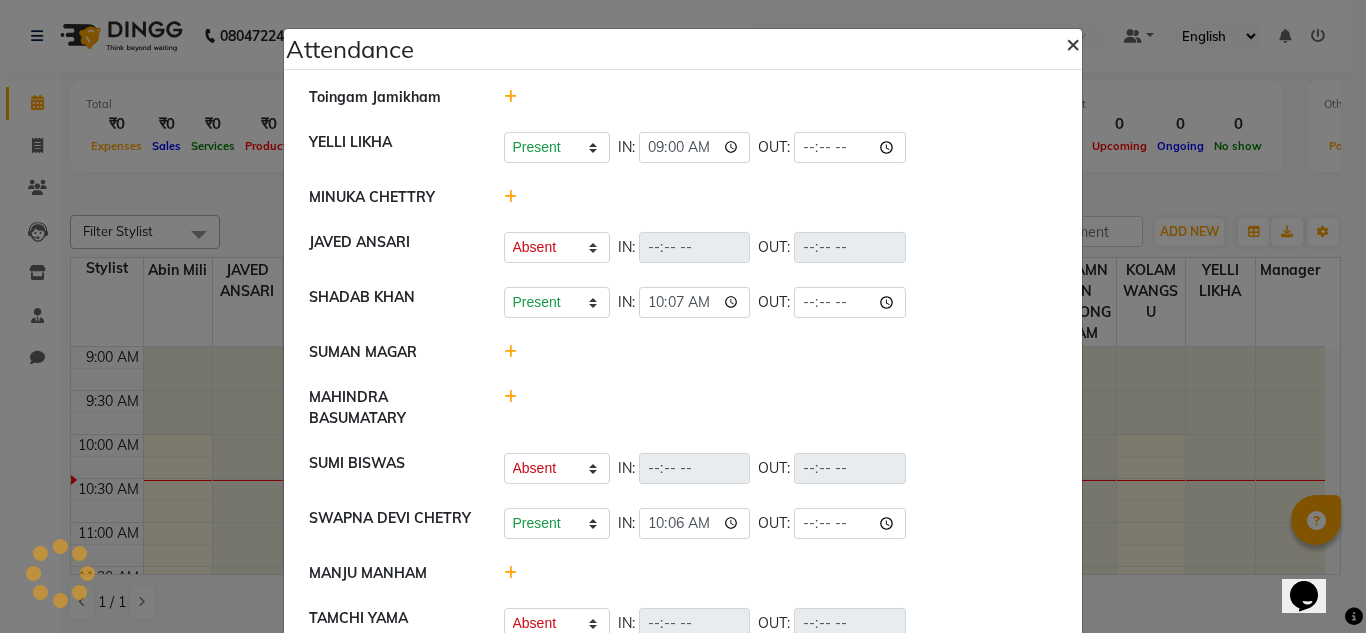 click on "×" 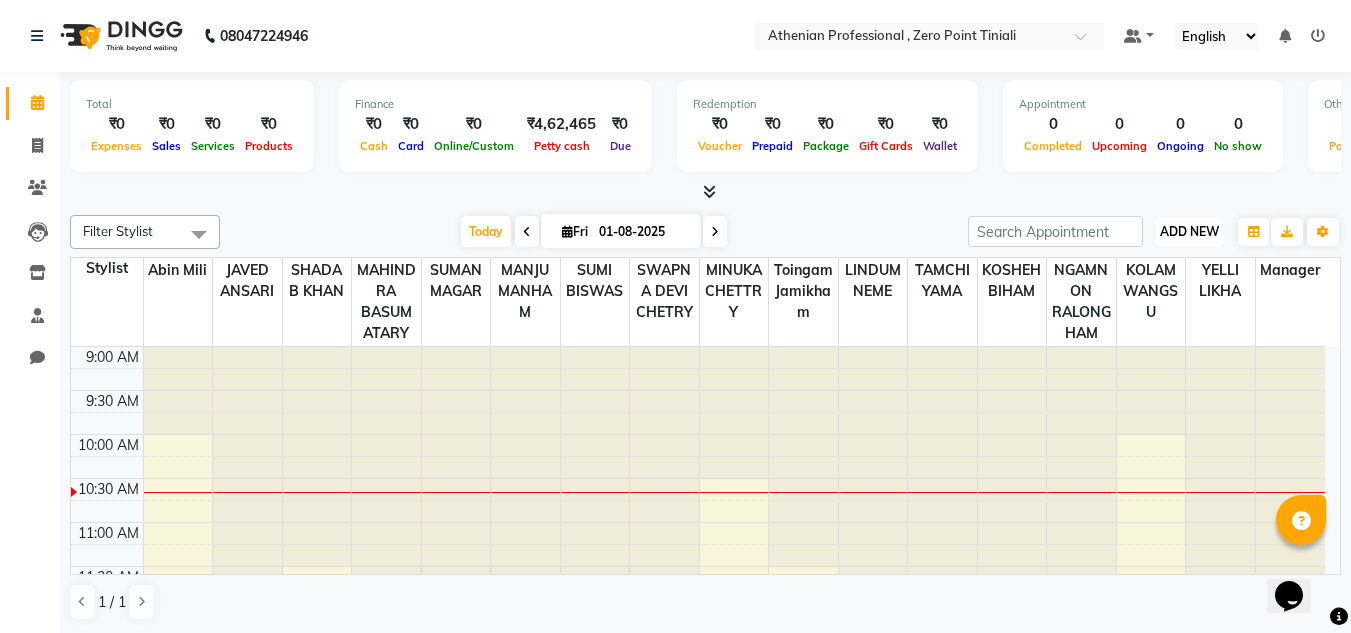 click on "ADD NEW" at bounding box center [1189, 231] 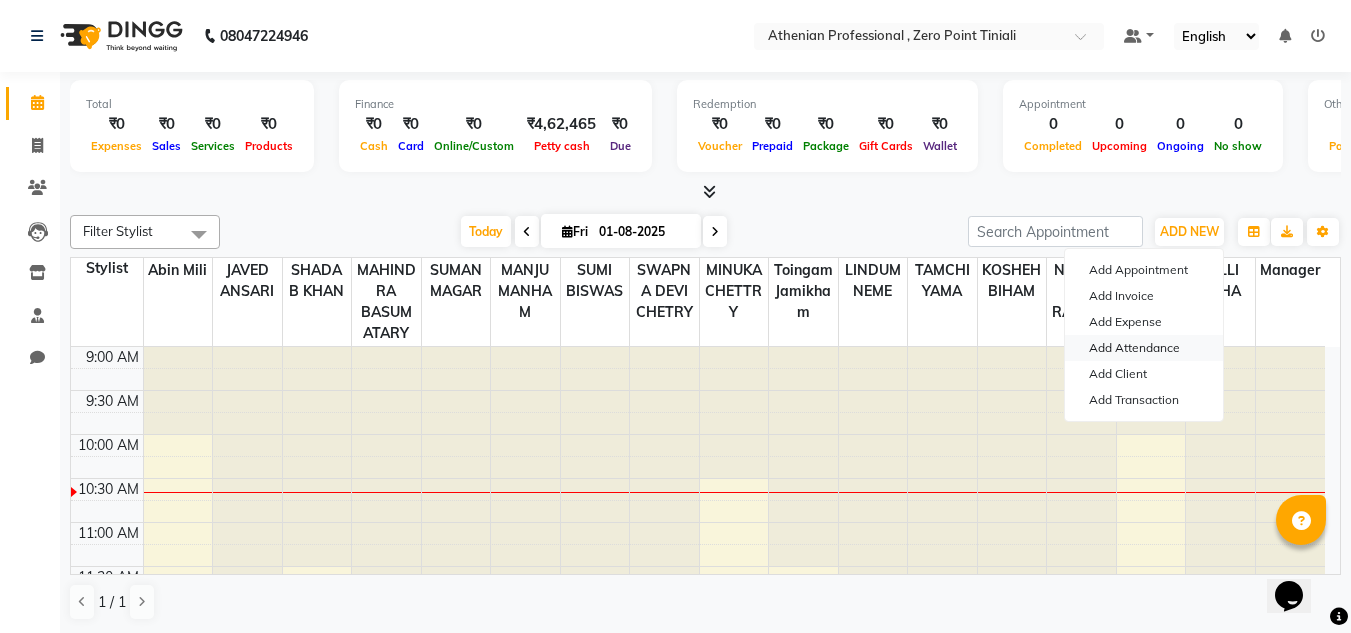 click on "Add Attendance" at bounding box center (1144, 348) 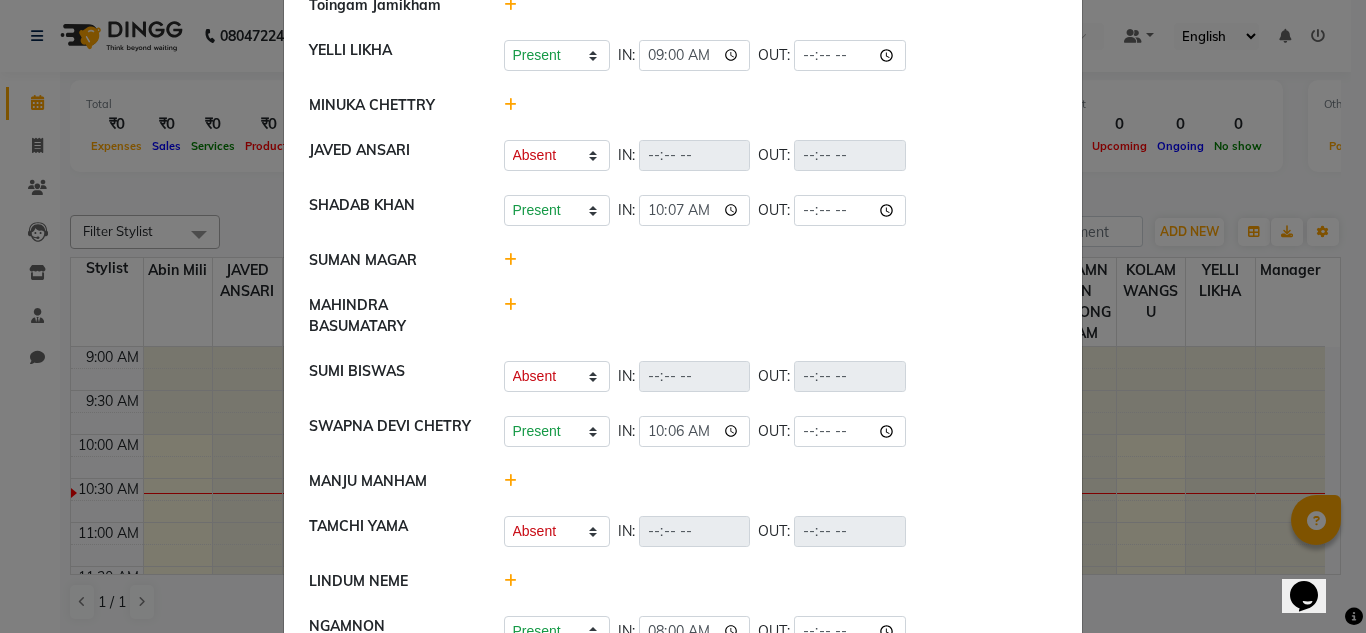 scroll, scrollTop: 88, scrollLeft: 0, axis: vertical 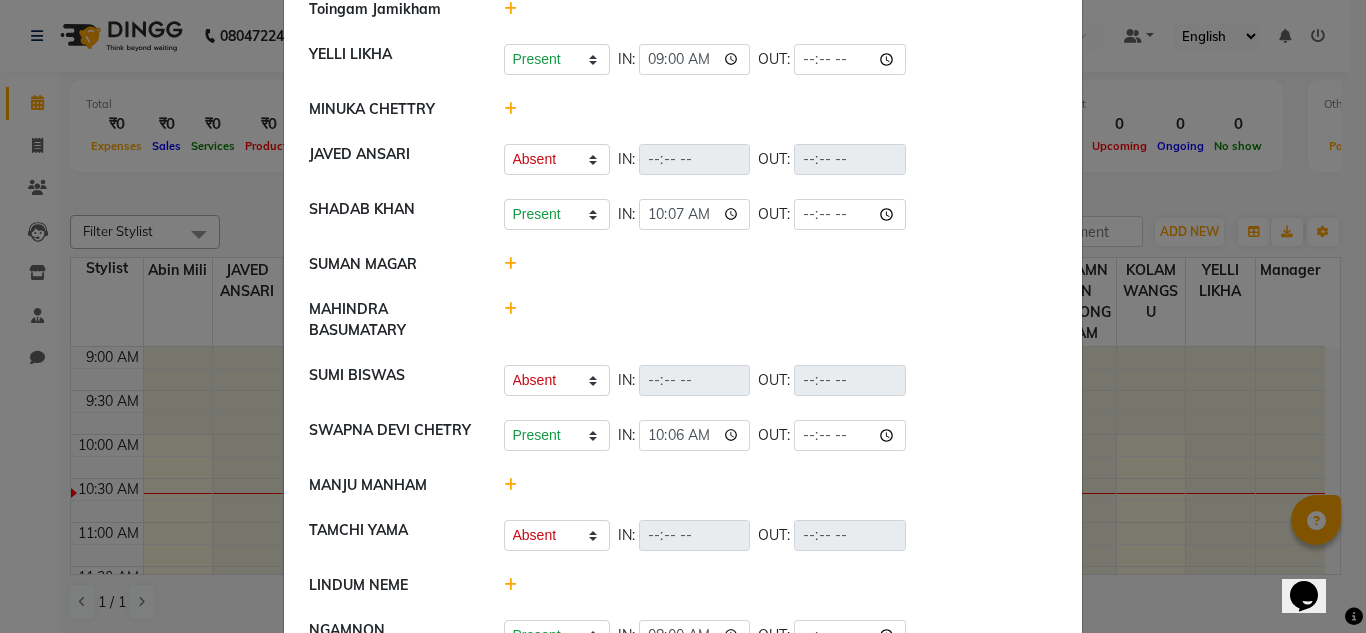 click 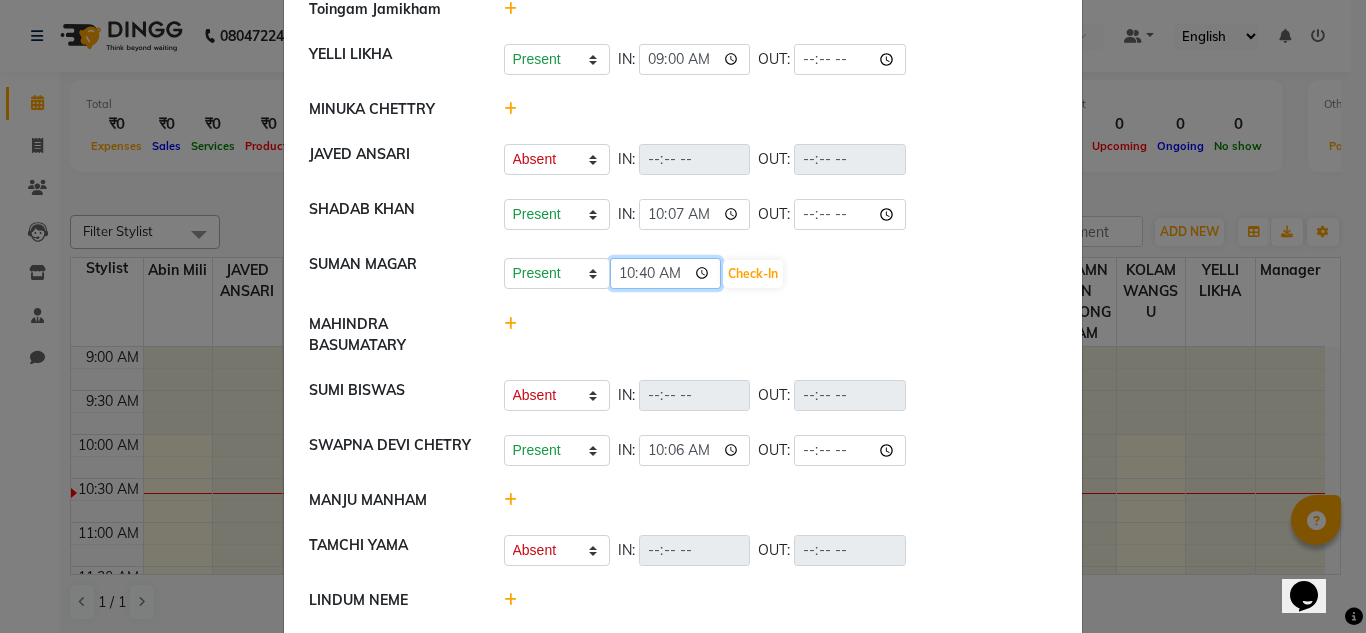 click on "10:40" 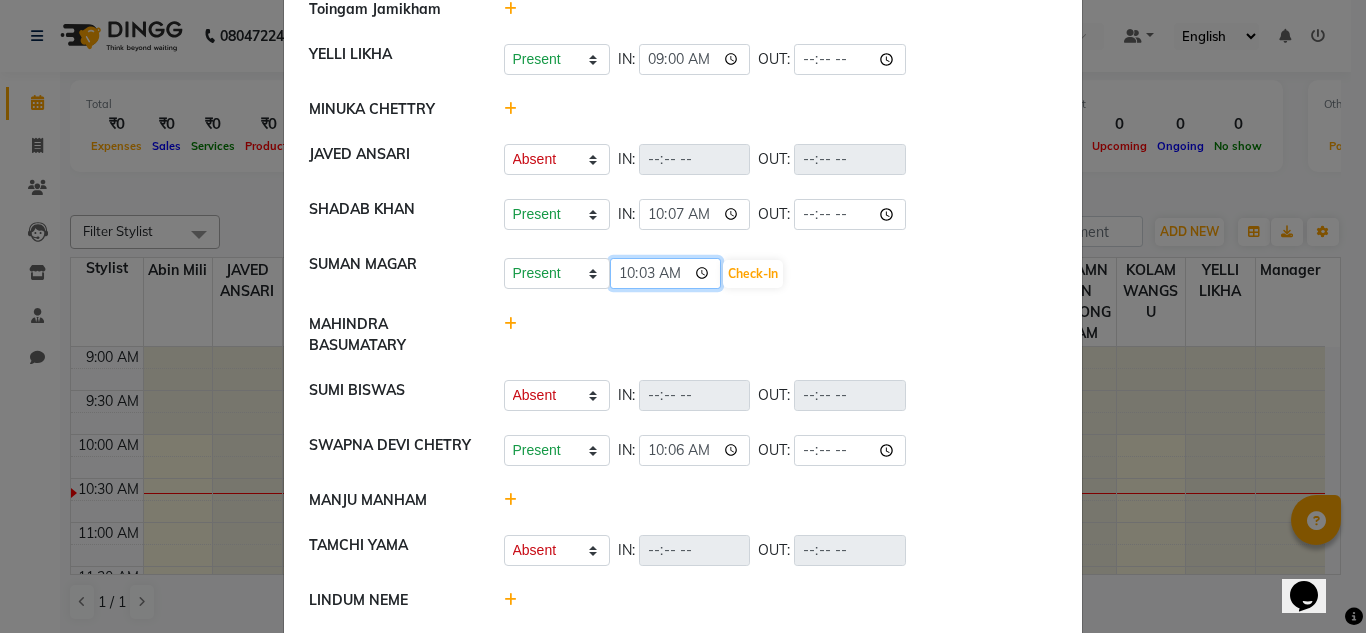 type on "10:39" 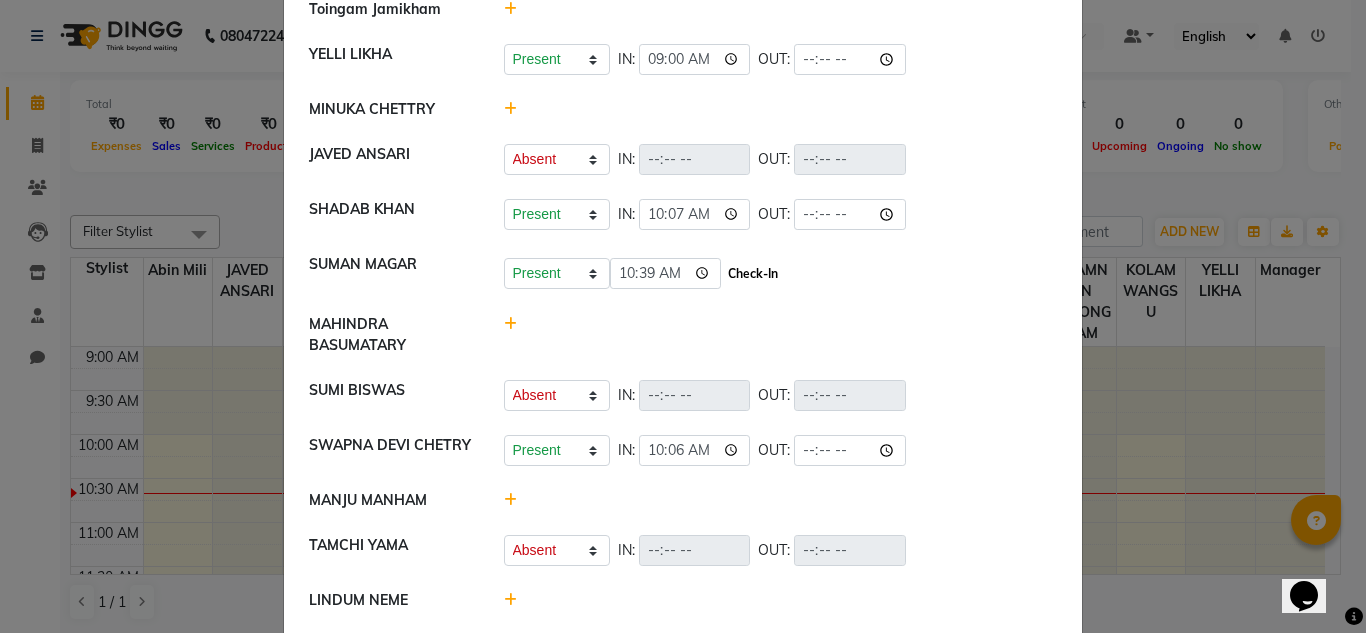 click on "Check-In" 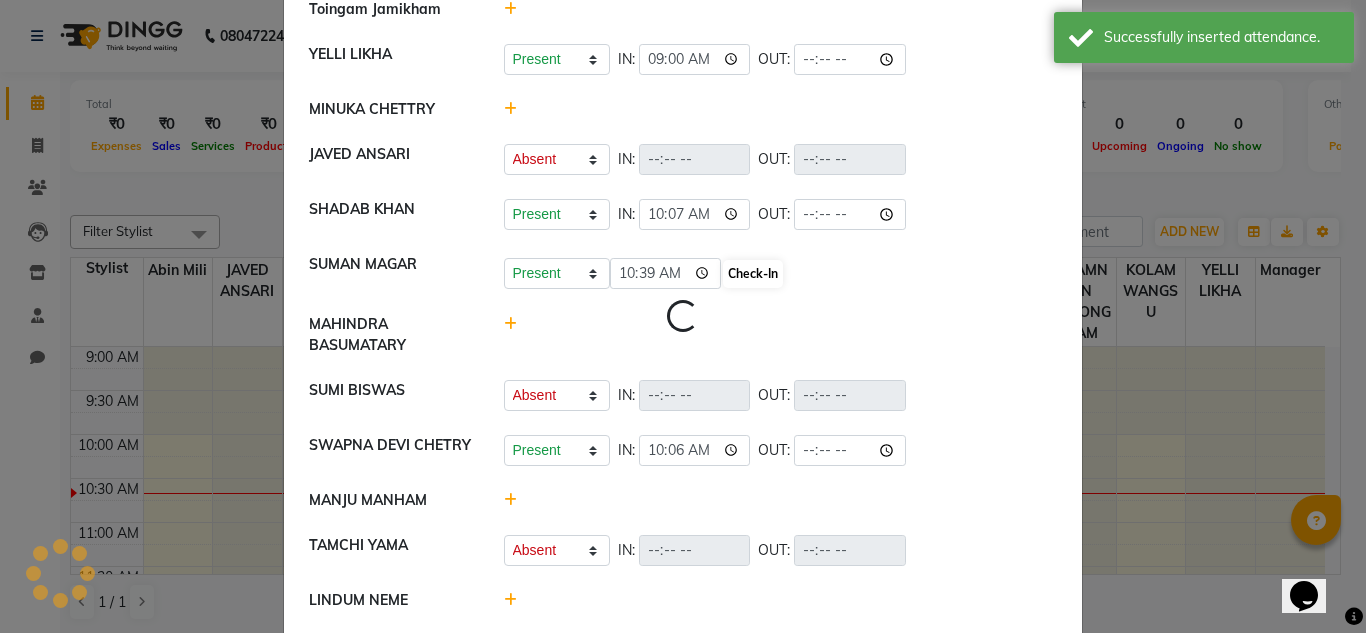 select on "A" 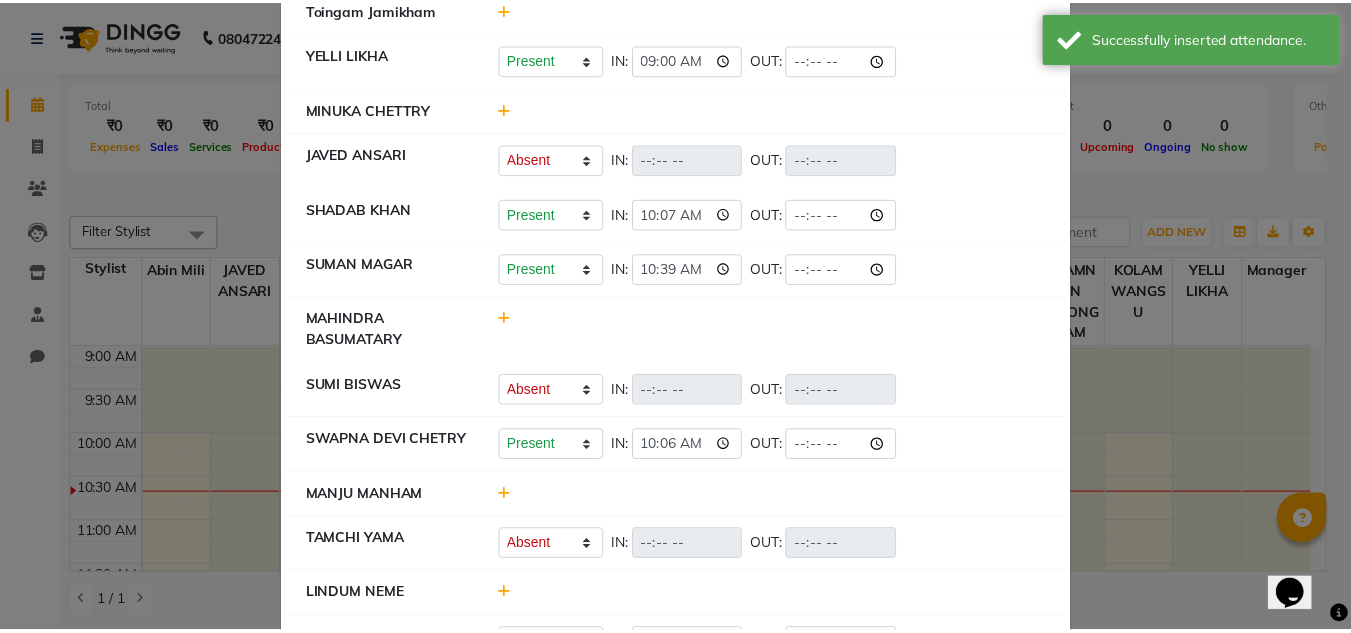scroll, scrollTop: 0, scrollLeft: 0, axis: both 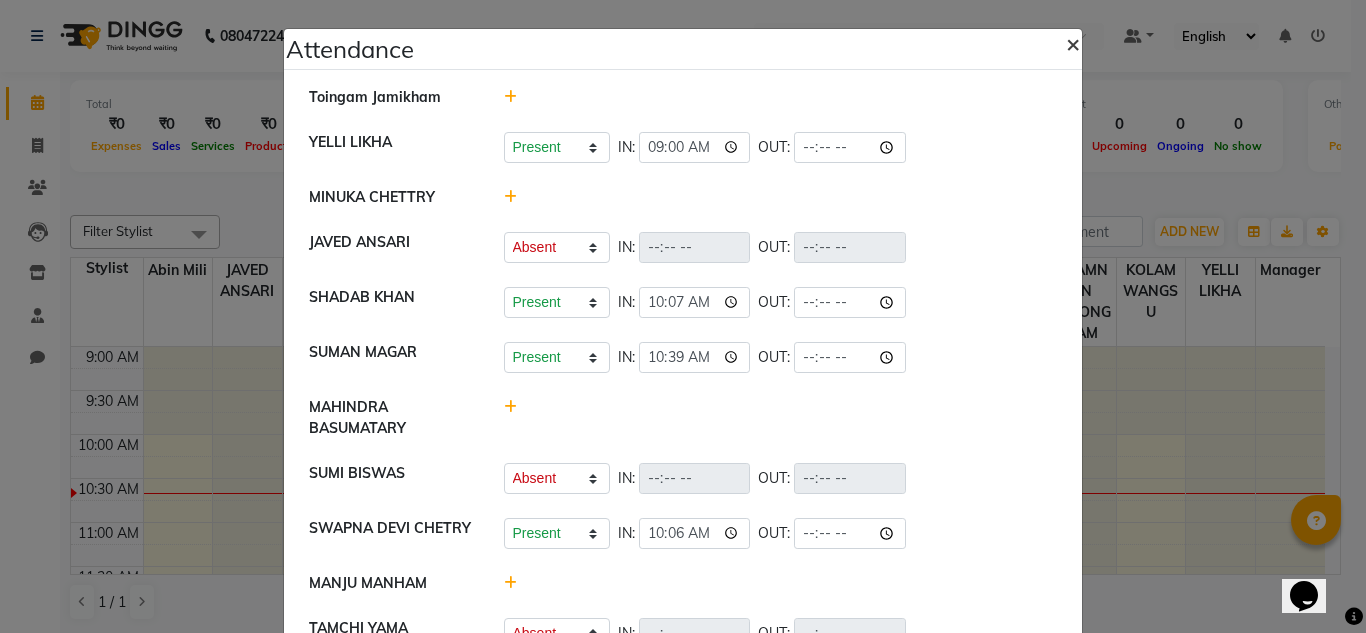 click on "×" 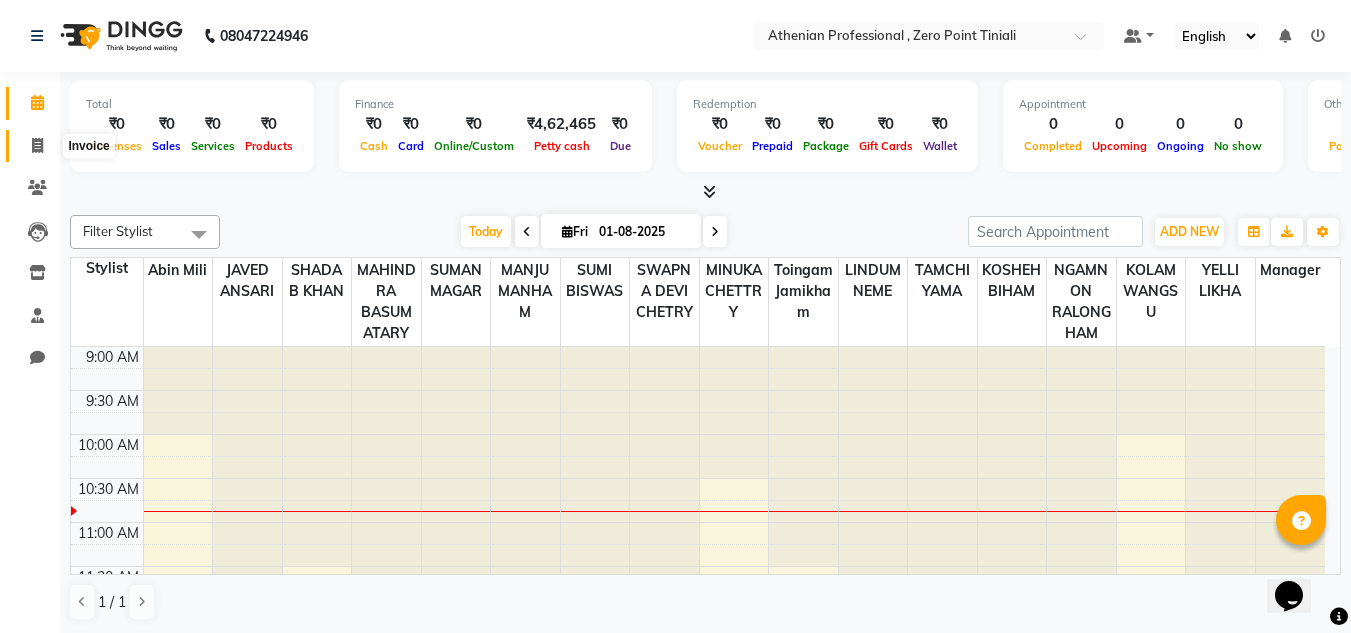 click 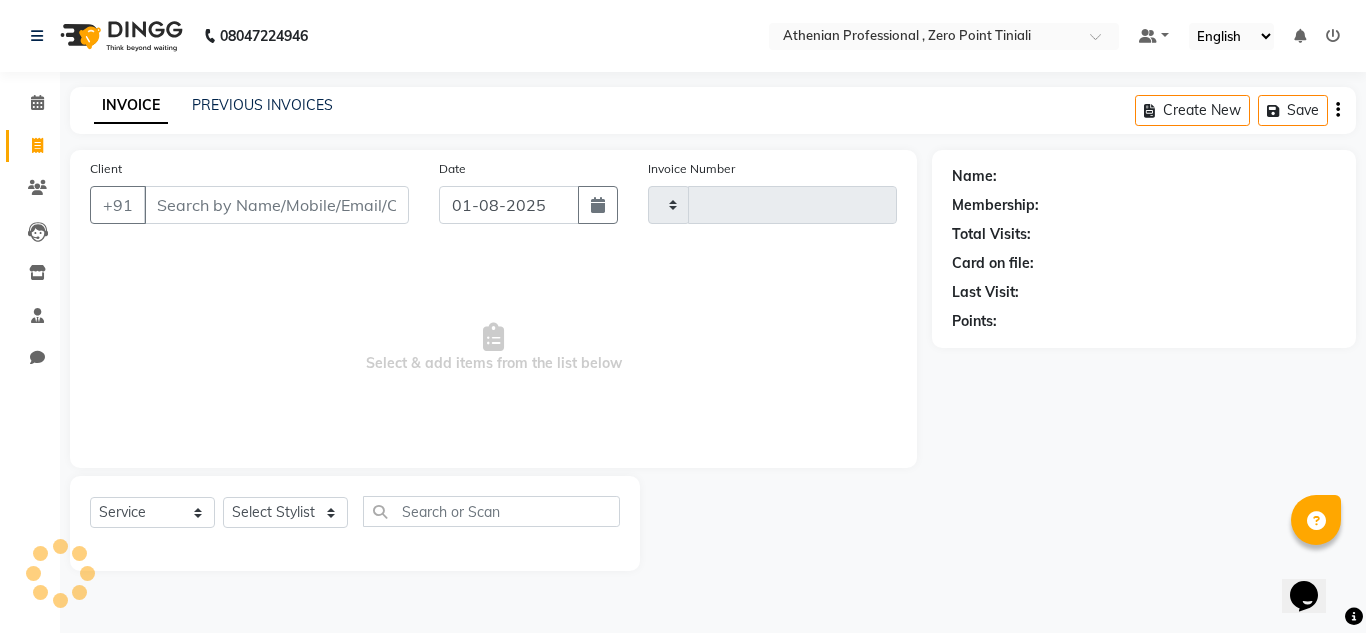 type on "1815" 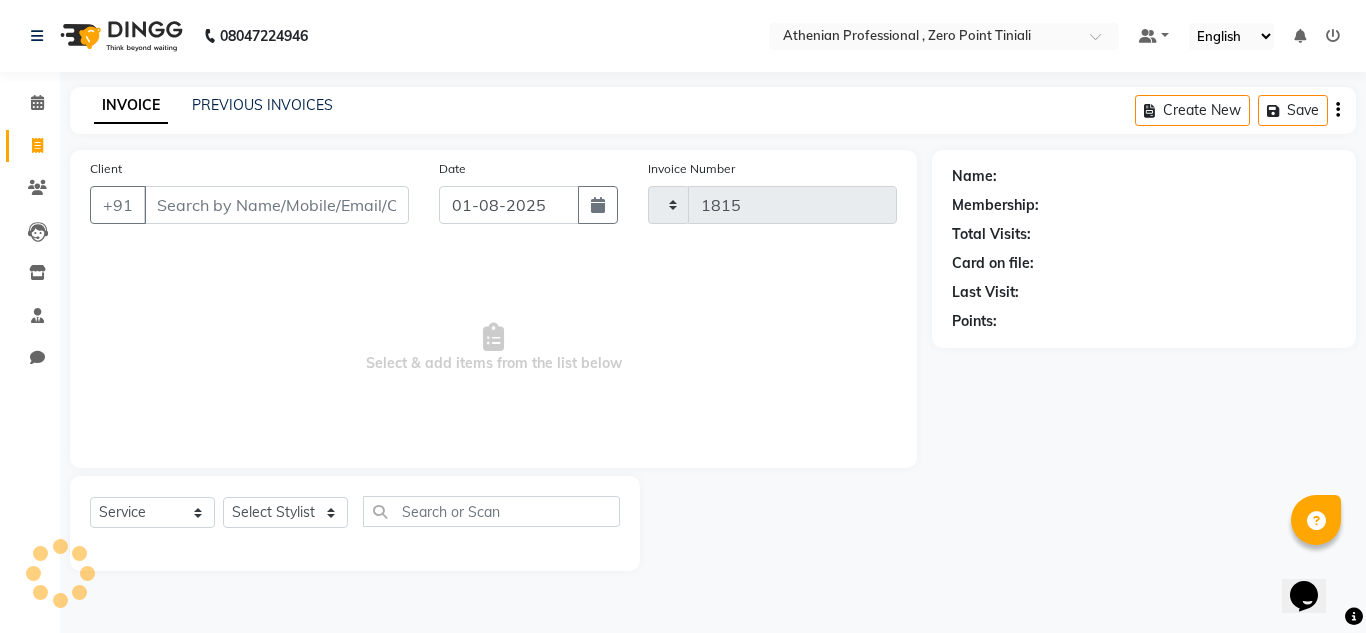 select on "8300" 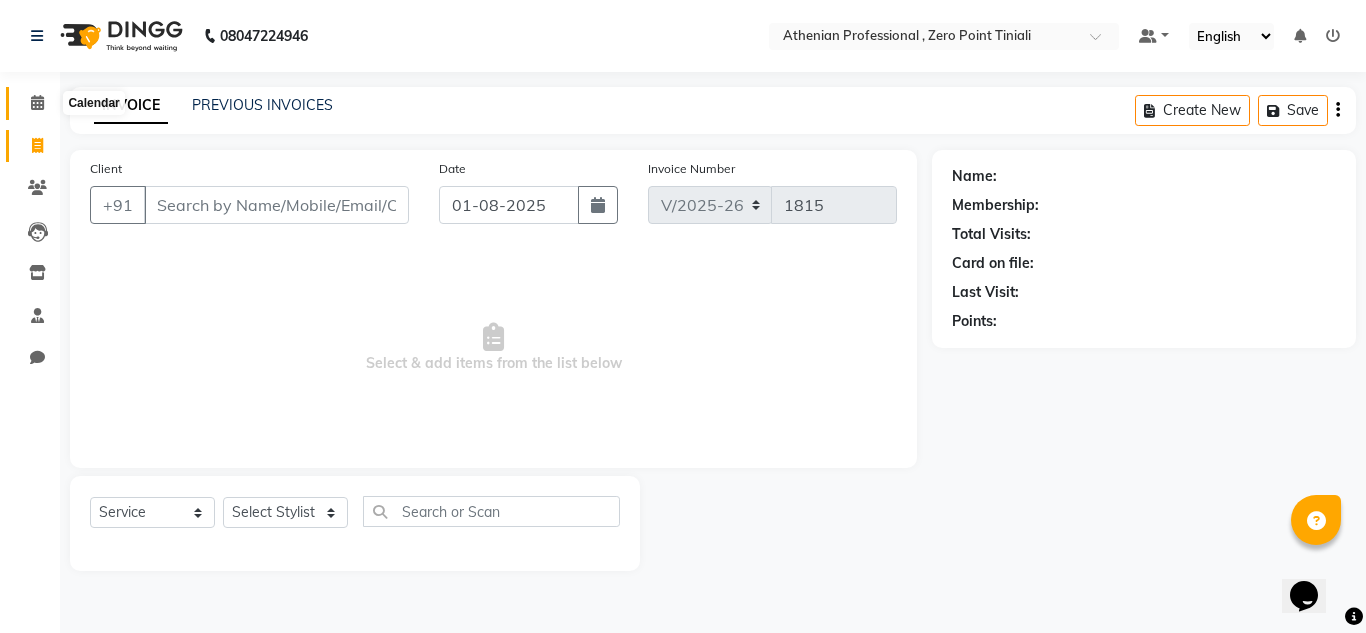 click 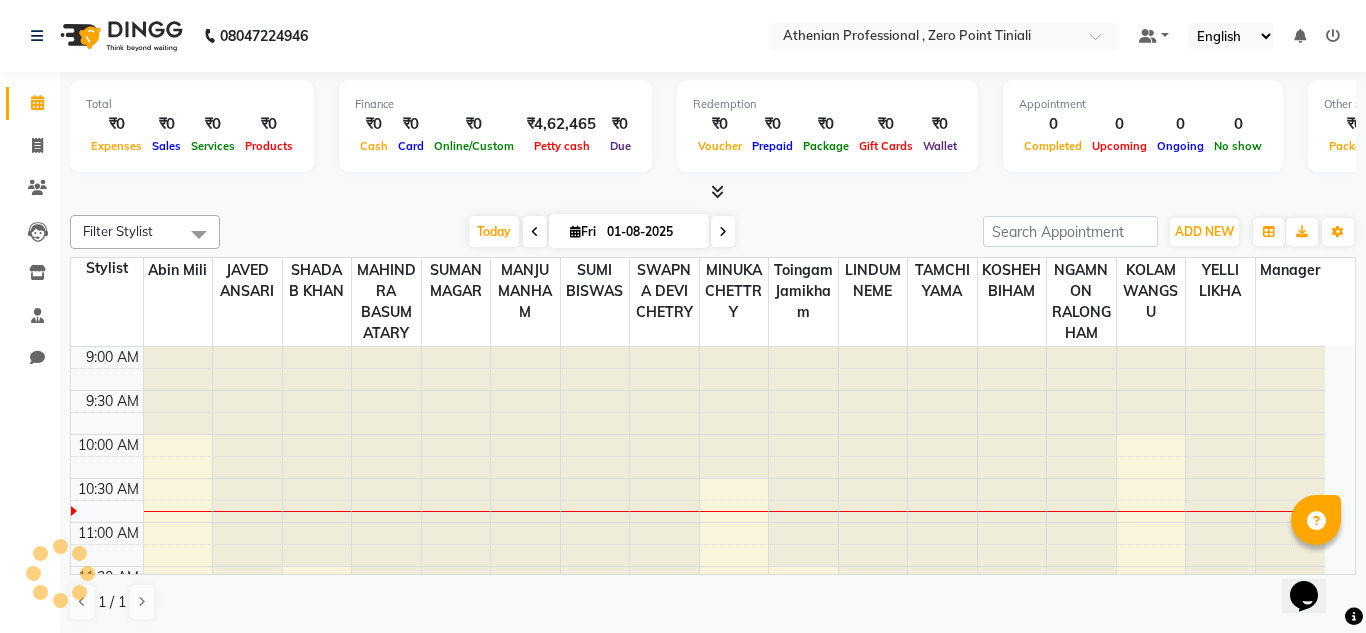 scroll, scrollTop: 0, scrollLeft: 0, axis: both 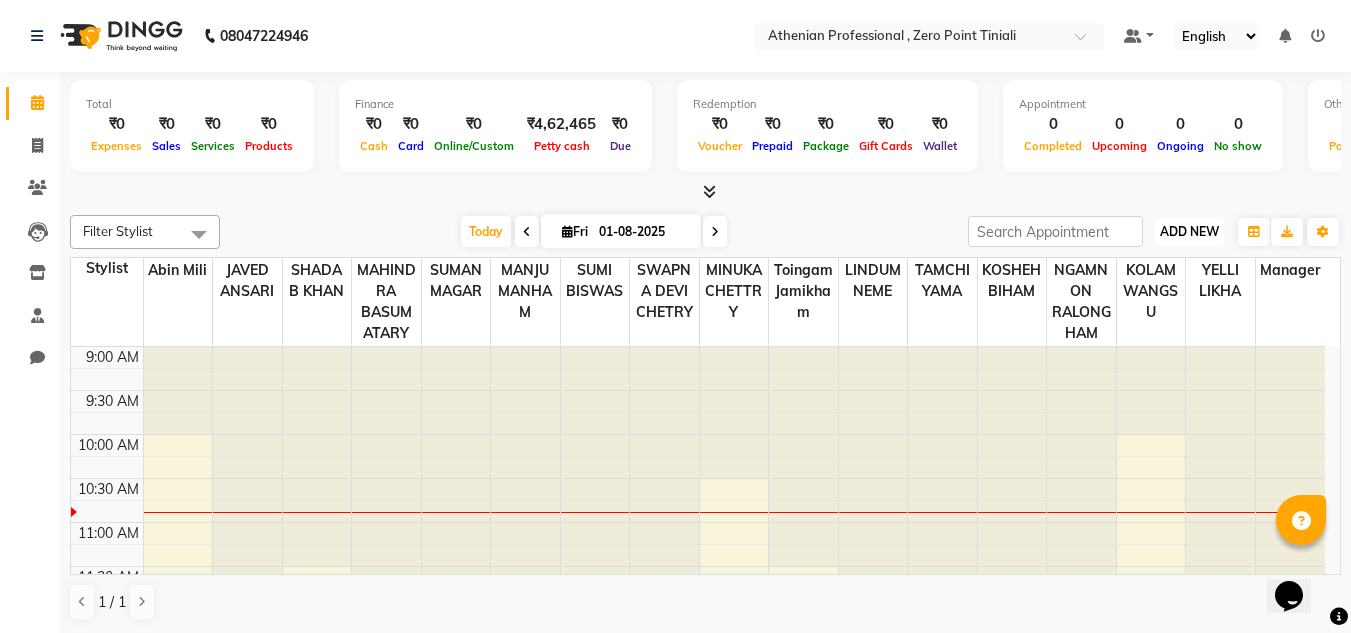 click on "ADD NEW Toggle Dropdown" at bounding box center [1189, 232] 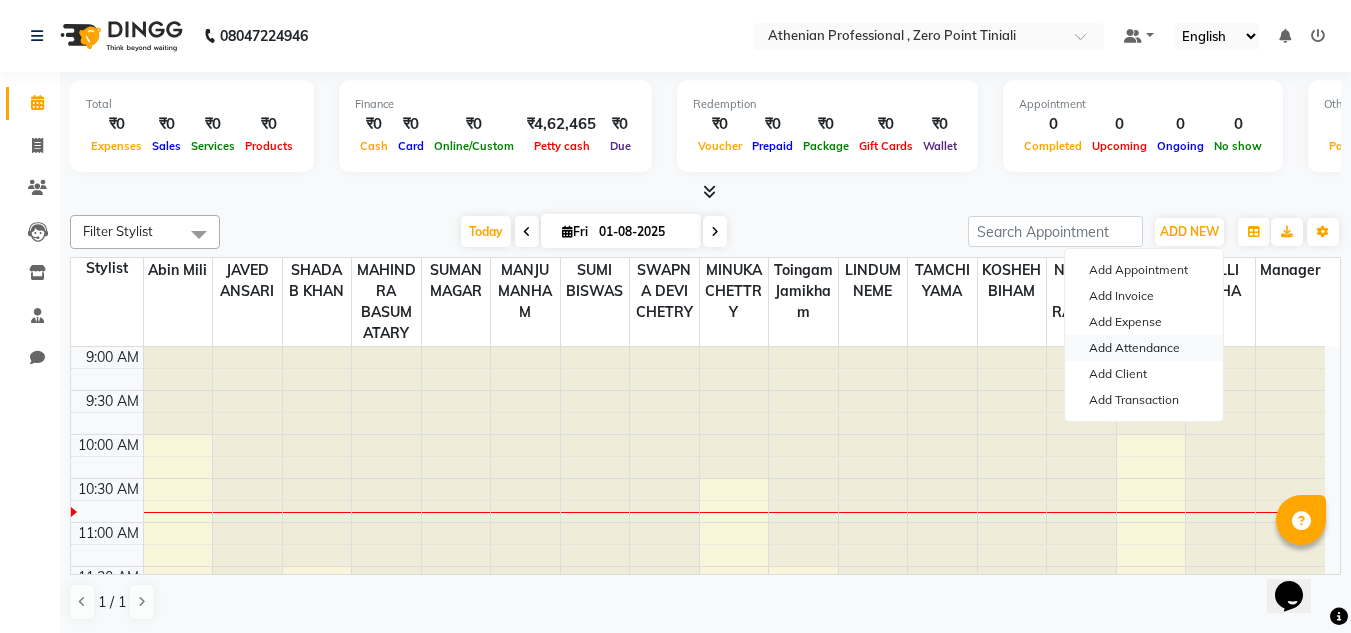 click on "Add Attendance" at bounding box center [1144, 348] 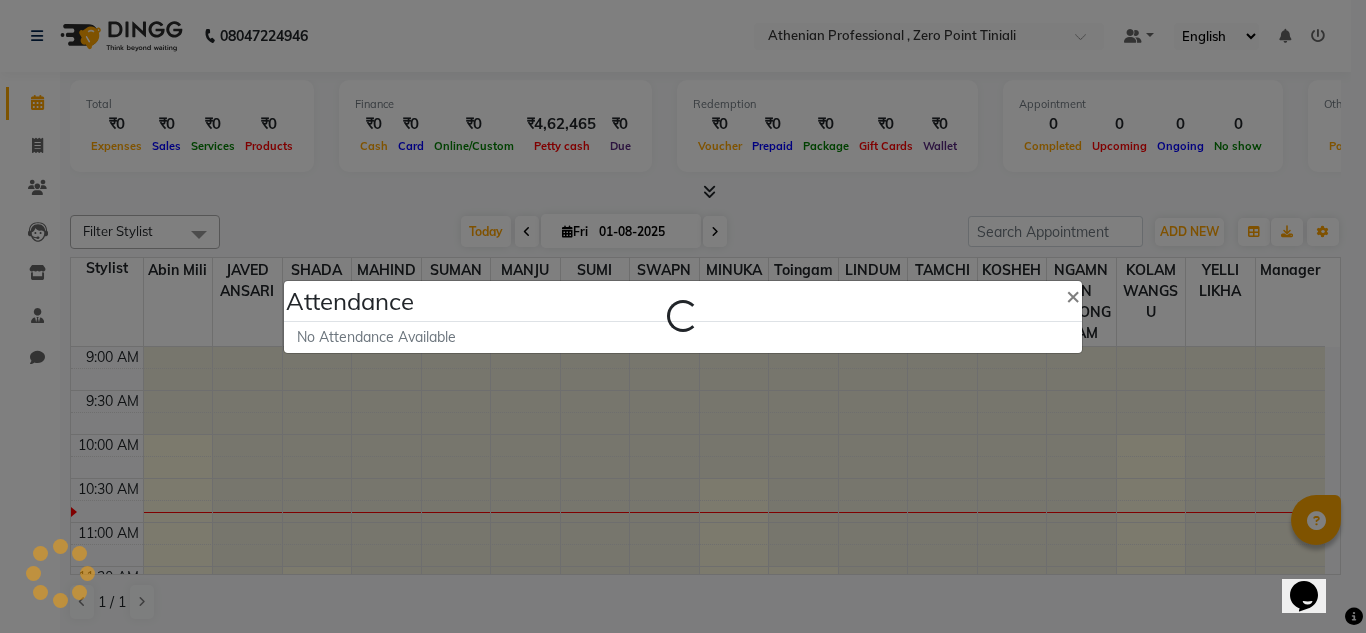 select on "A" 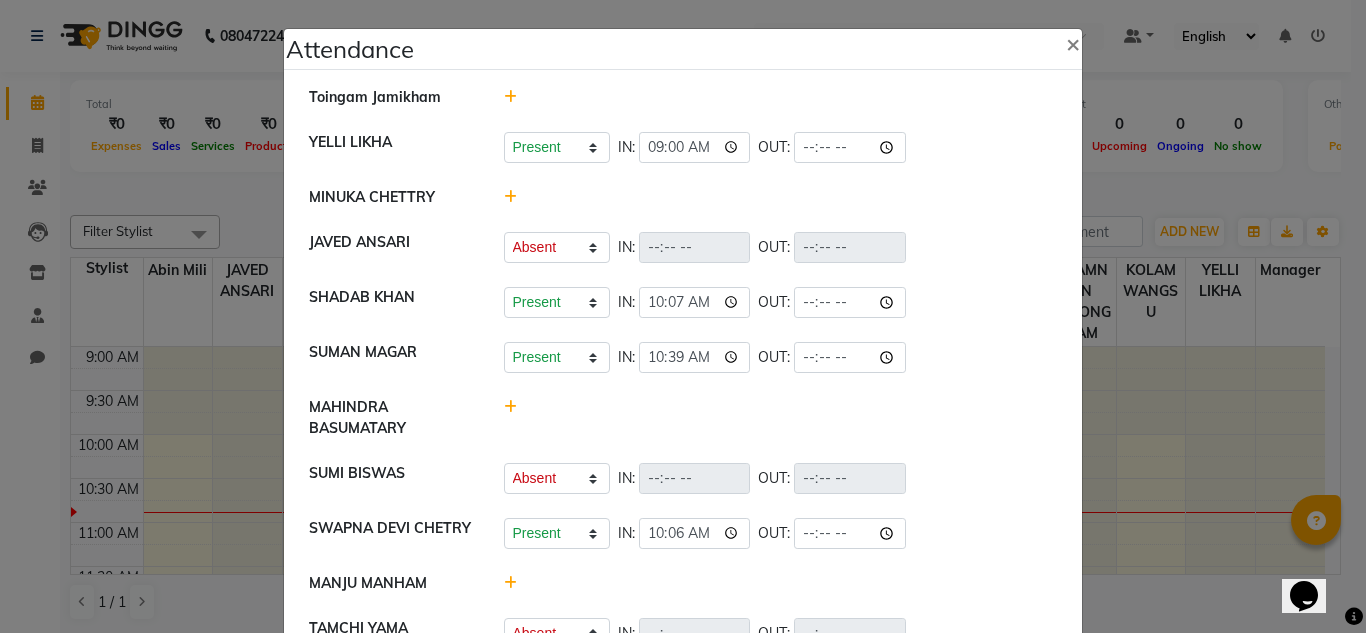 click 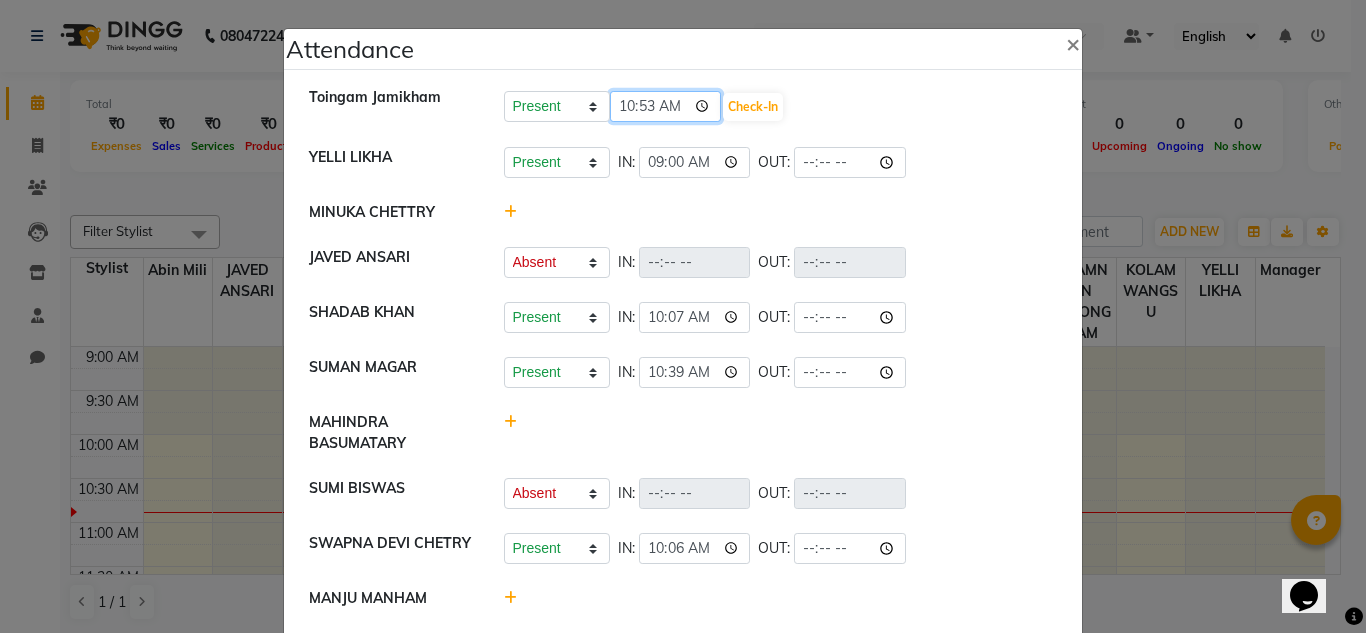 click on "10:53" 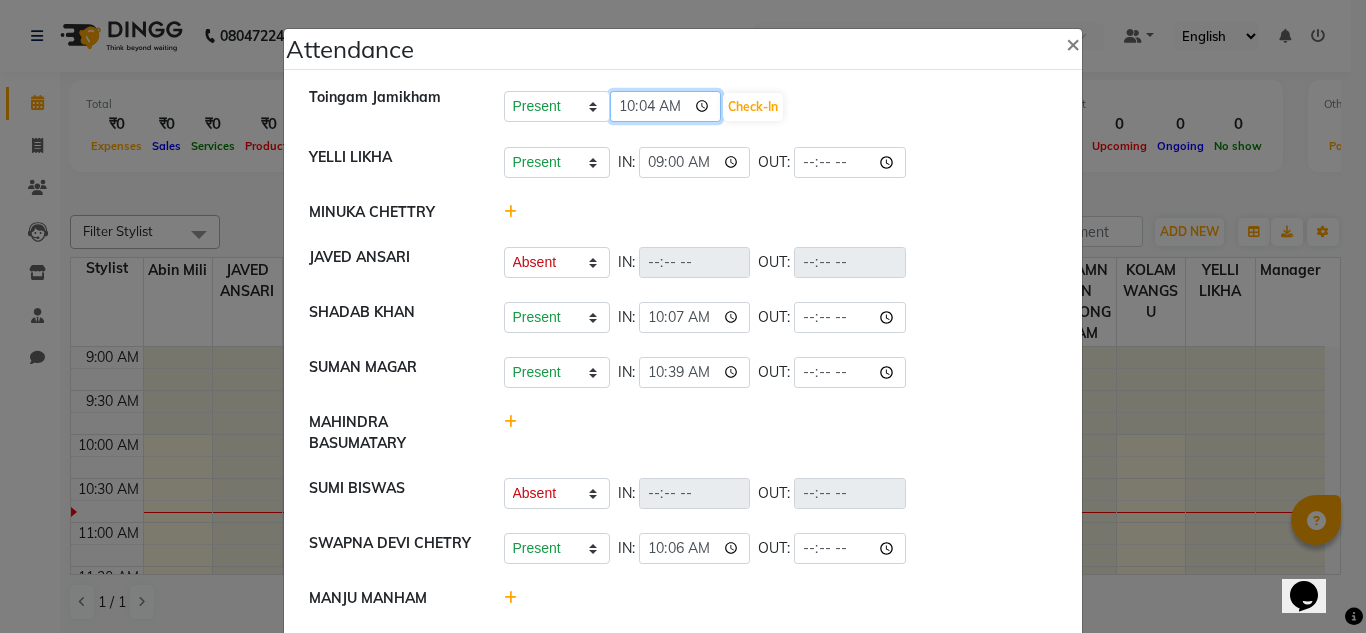 type on "10:47" 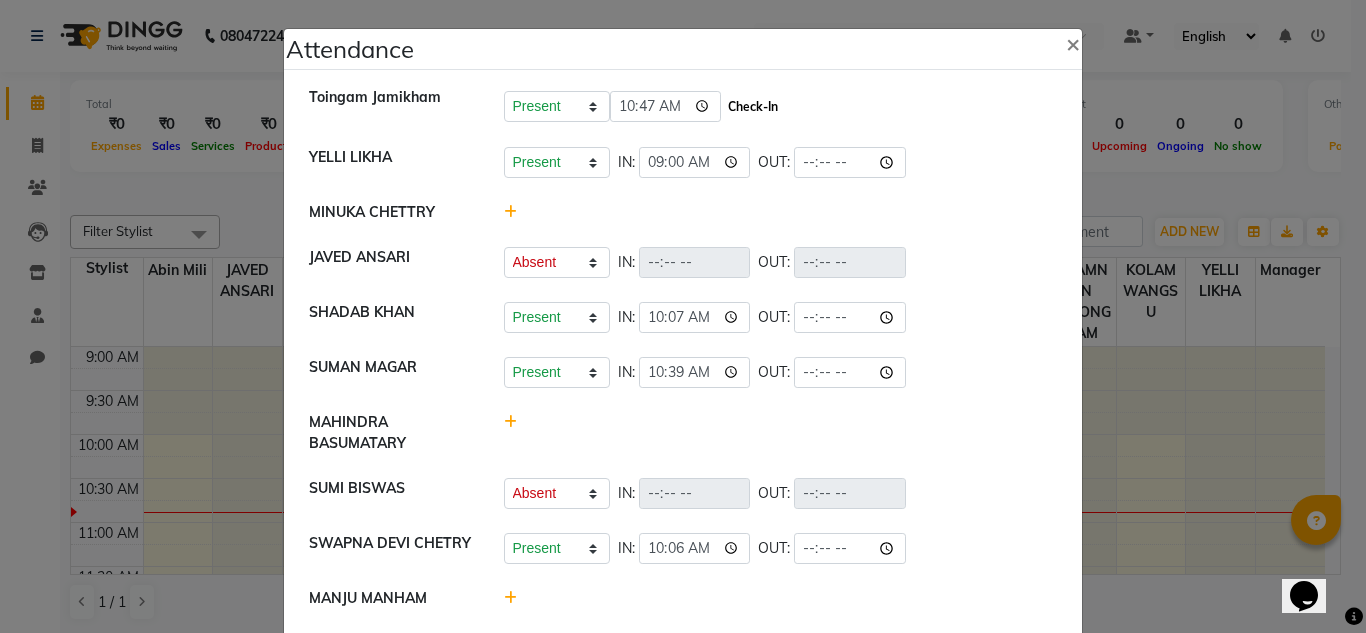click on "Check-In" 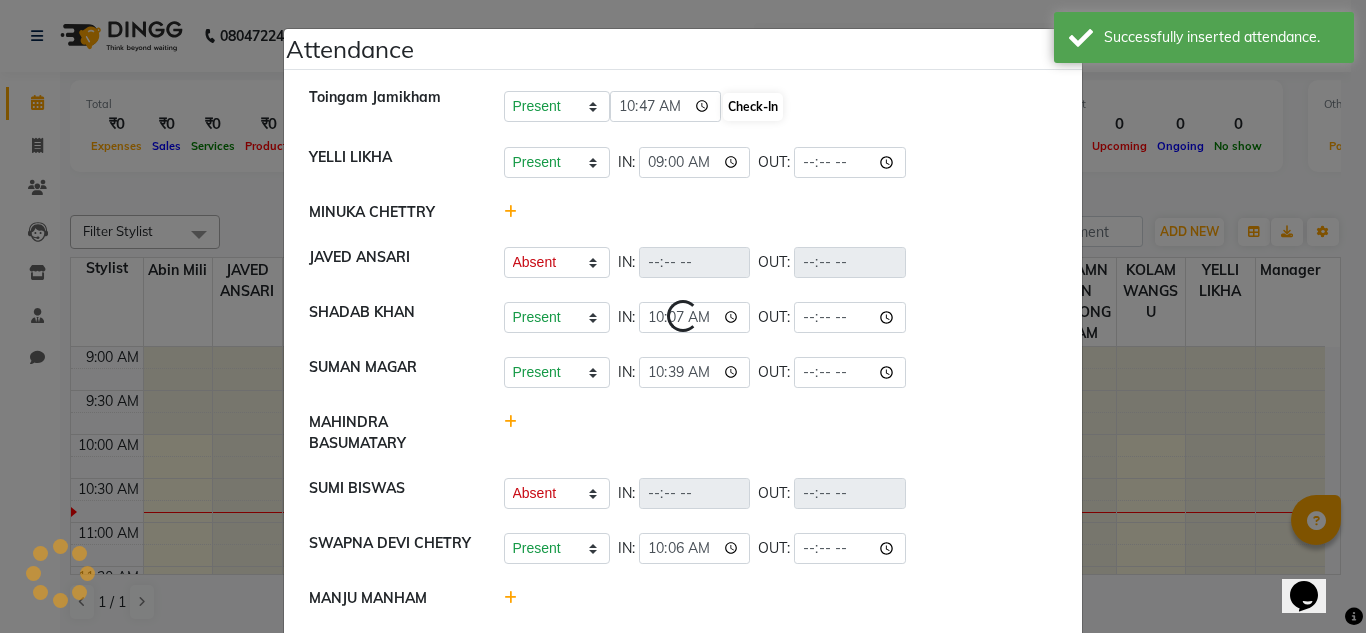 select on "A" 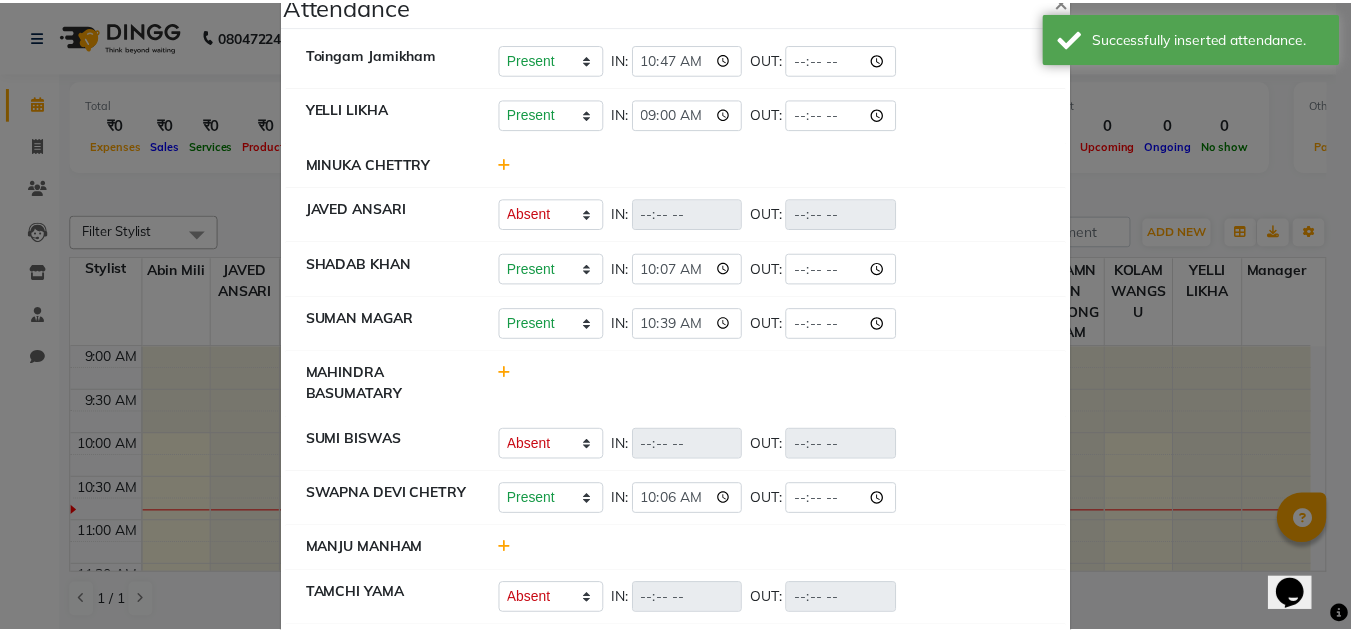 scroll, scrollTop: 0, scrollLeft: 0, axis: both 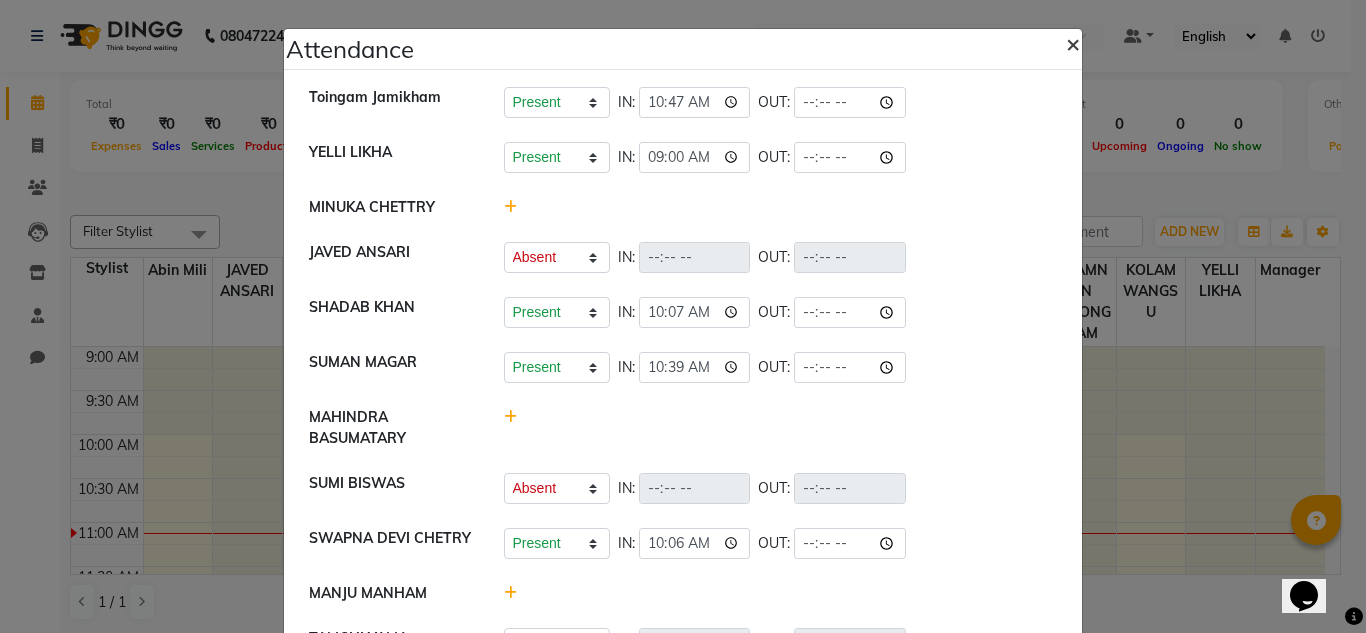 click on "×" 